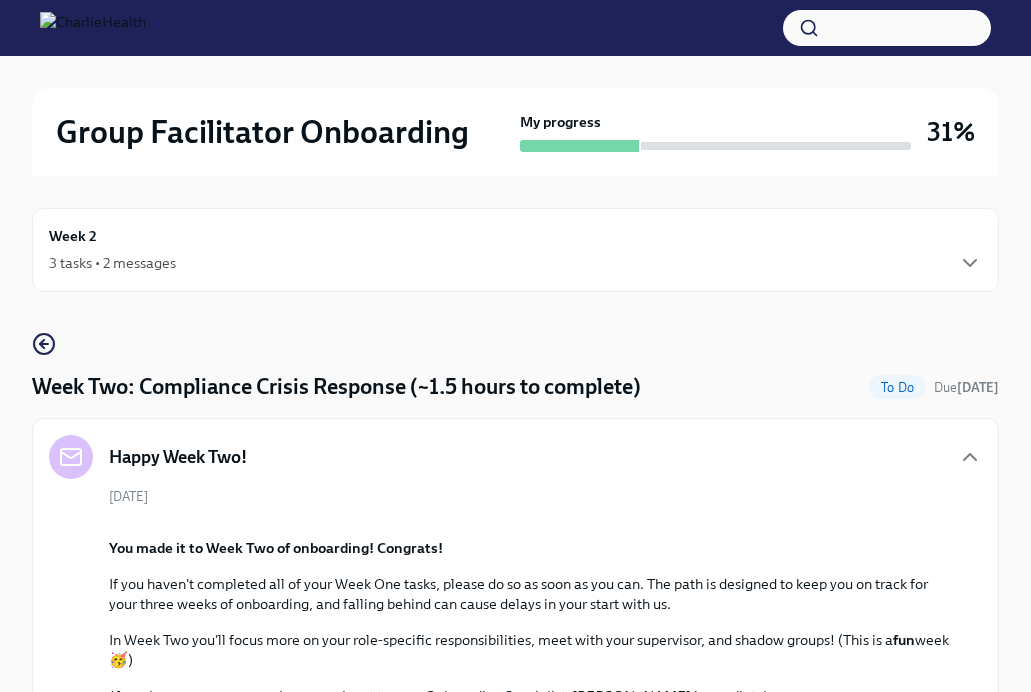 scroll, scrollTop: 1630, scrollLeft: 0, axis: vertical 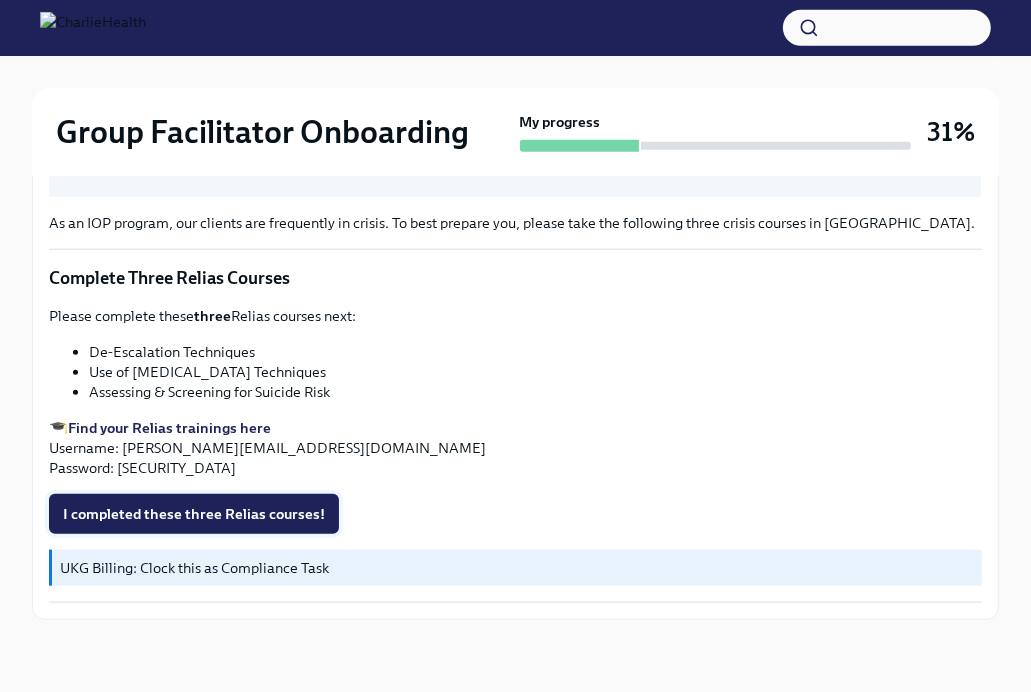 click on "I completed these three Relias courses!" at bounding box center [194, 514] 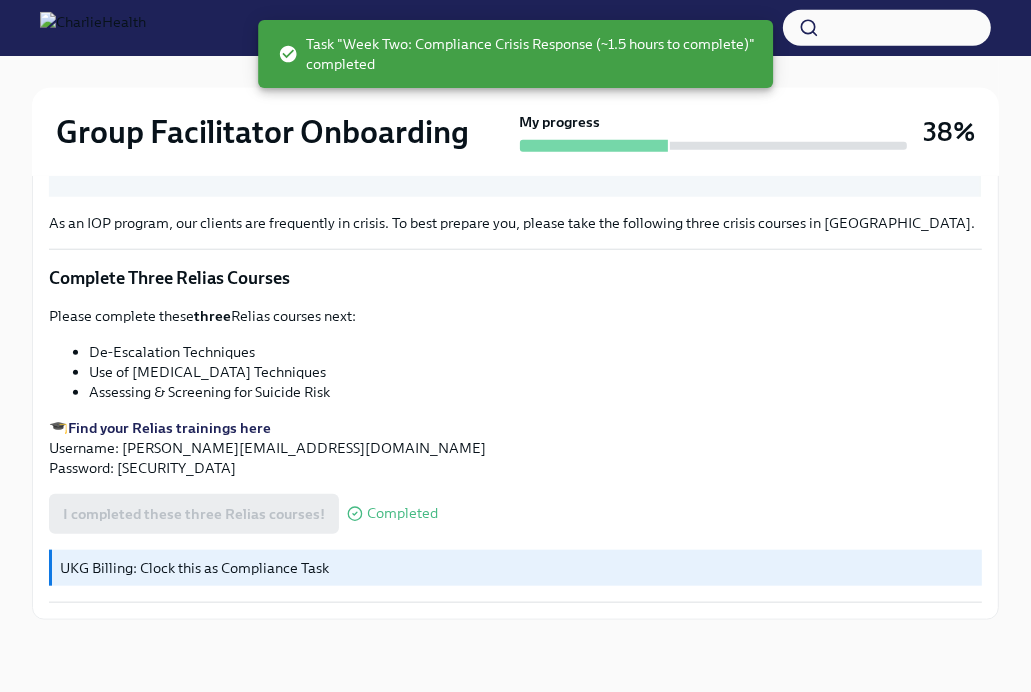 click on "Assessing & Screening for Suicide Risk" at bounding box center [535, 392] 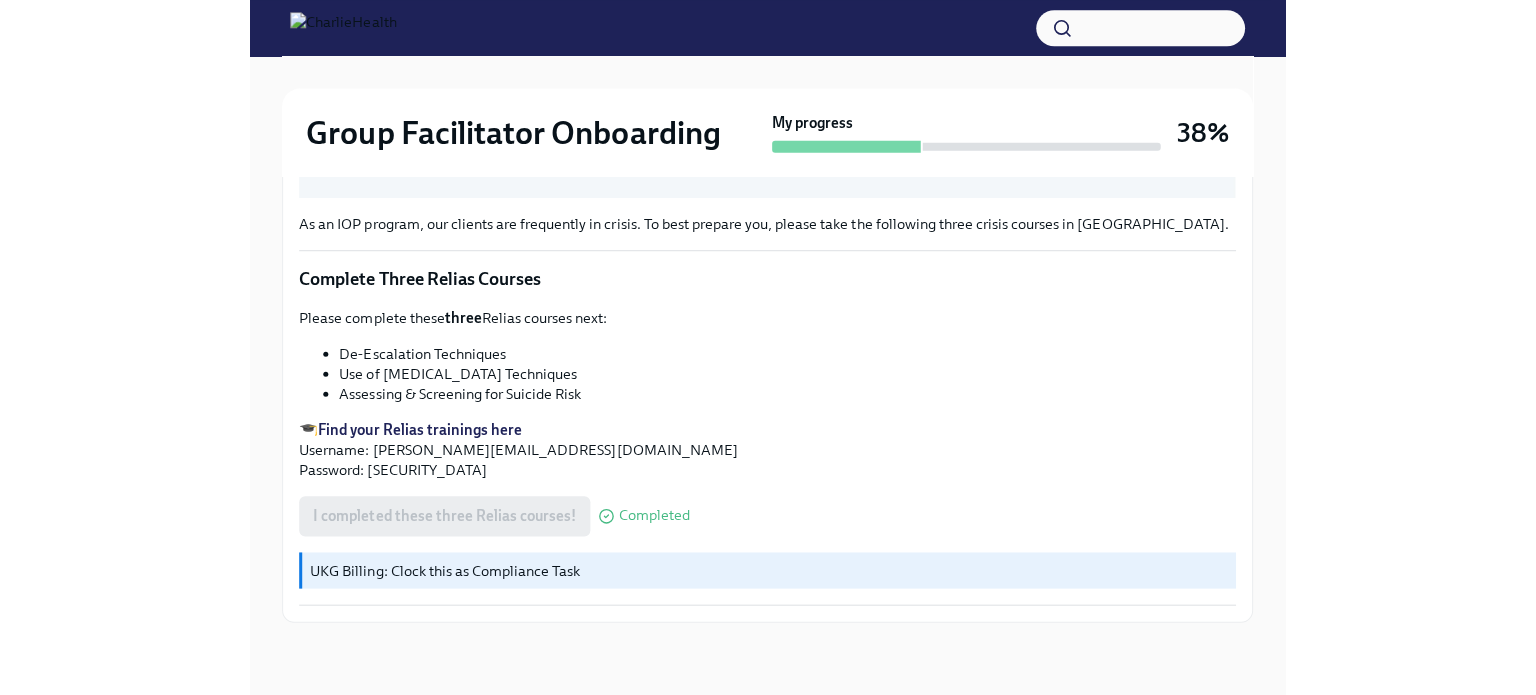 scroll, scrollTop: 0, scrollLeft: 0, axis: both 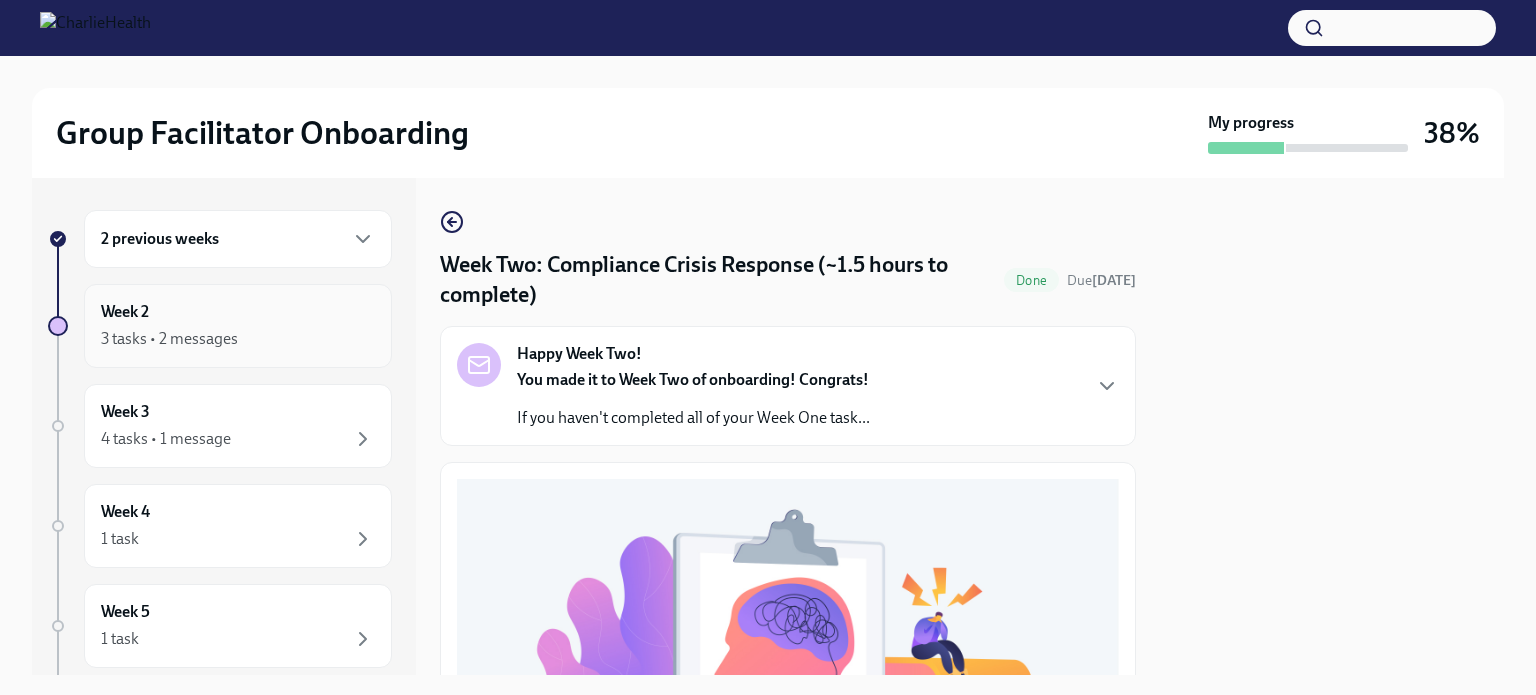 click on "Week 2 3 tasks • 2 messages" at bounding box center (238, 326) 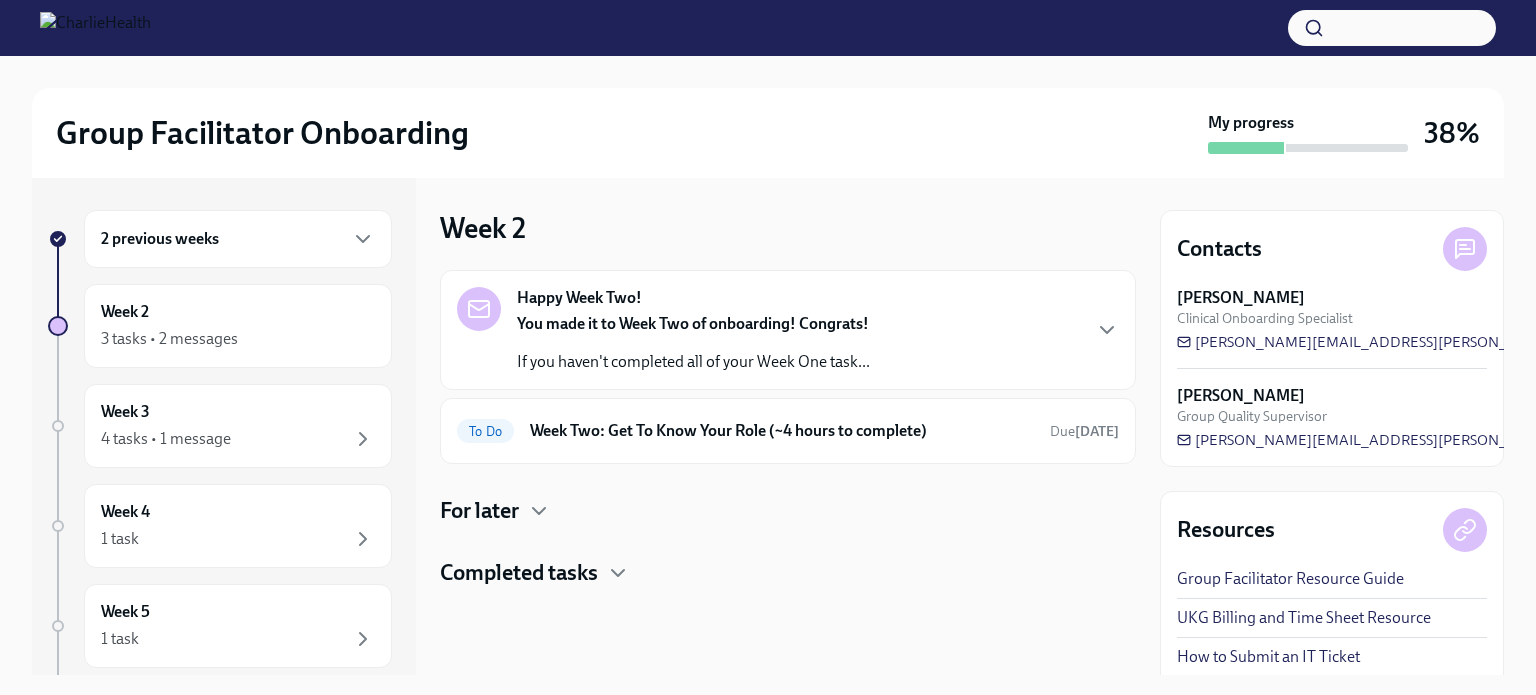 click on "Happy Week Two!" at bounding box center (579, 298) 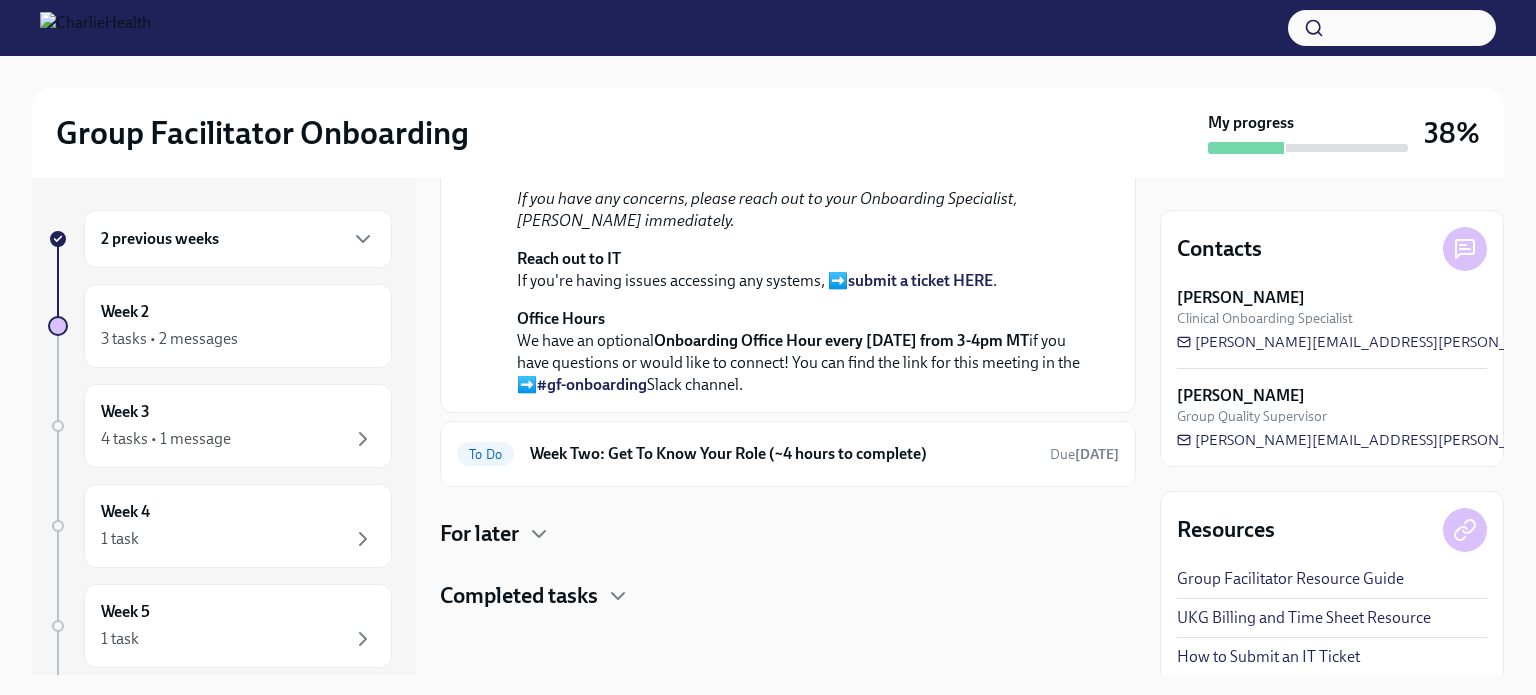 scroll, scrollTop: 631, scrollLeft: 0, axis: vertical 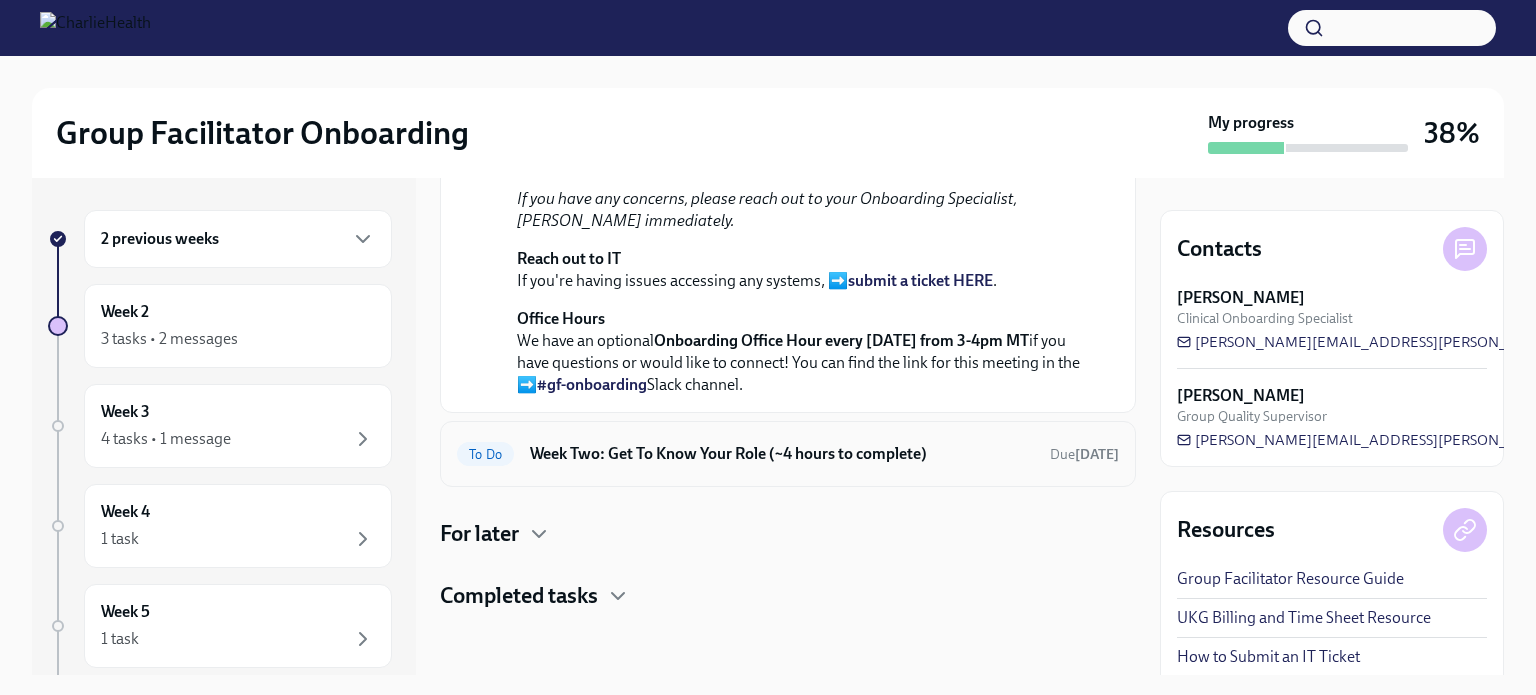 click on "To Do Week Two: Get To Know Your Role (~4 hours to complete) Due  [DATE]" at bounding box center [788, 454] 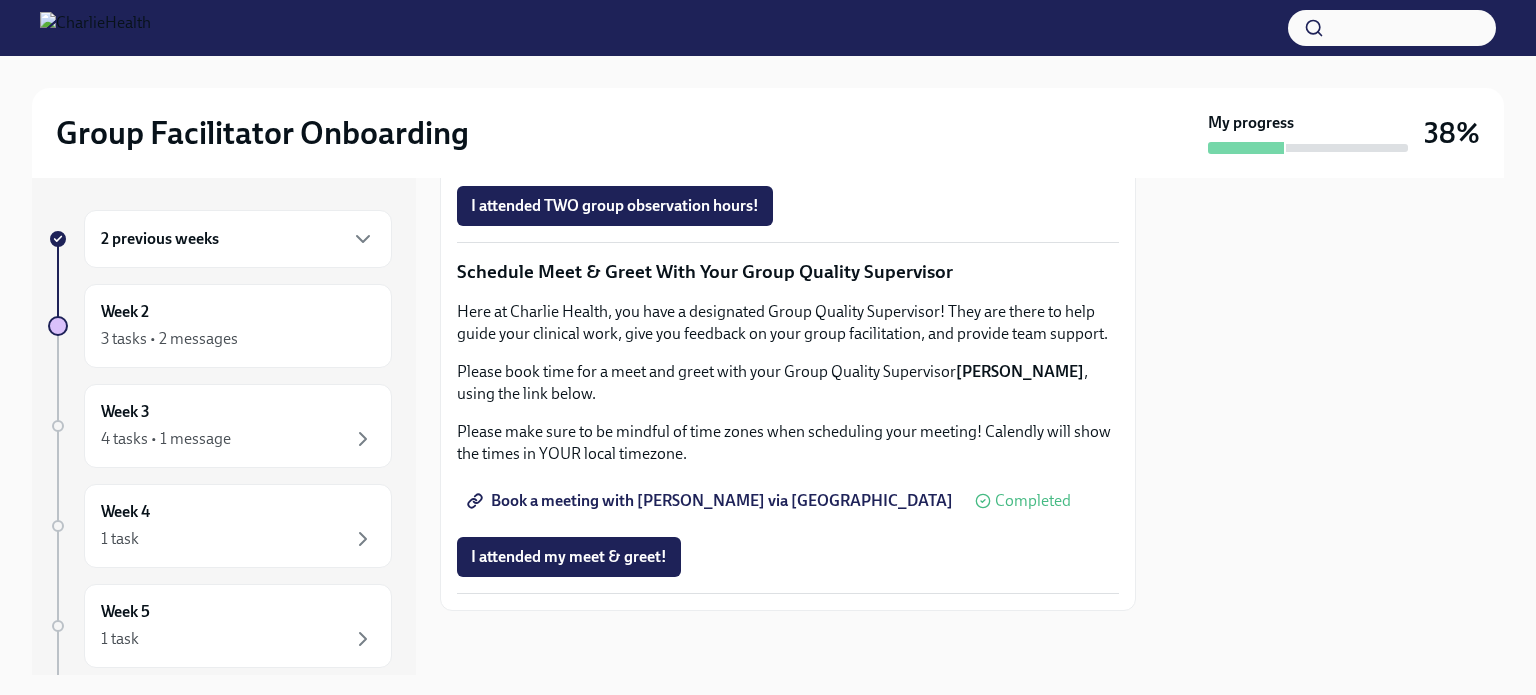 scroll, scrollTop: 1970, scrollLeft: 0, axis: vertical 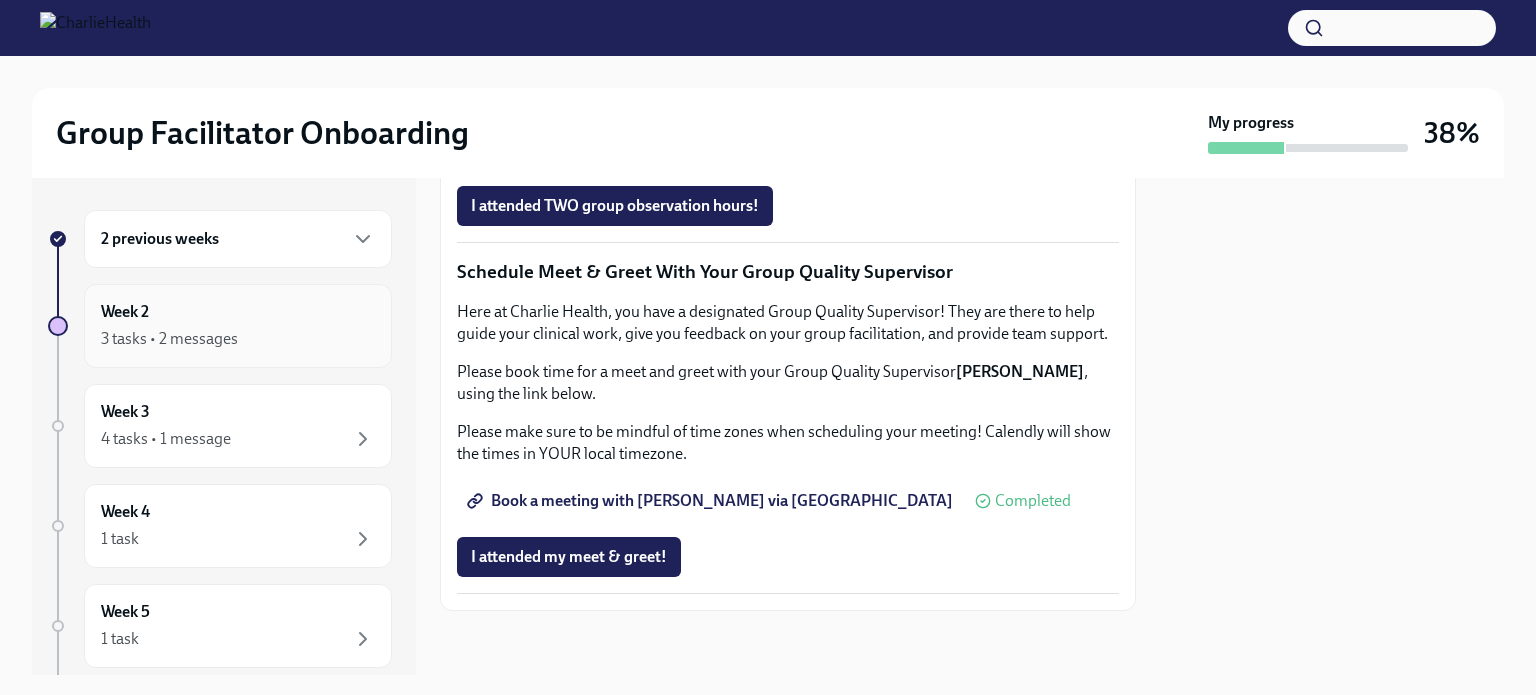 click on "3 tasks • 2 messages" at bounding box center [238, 339] 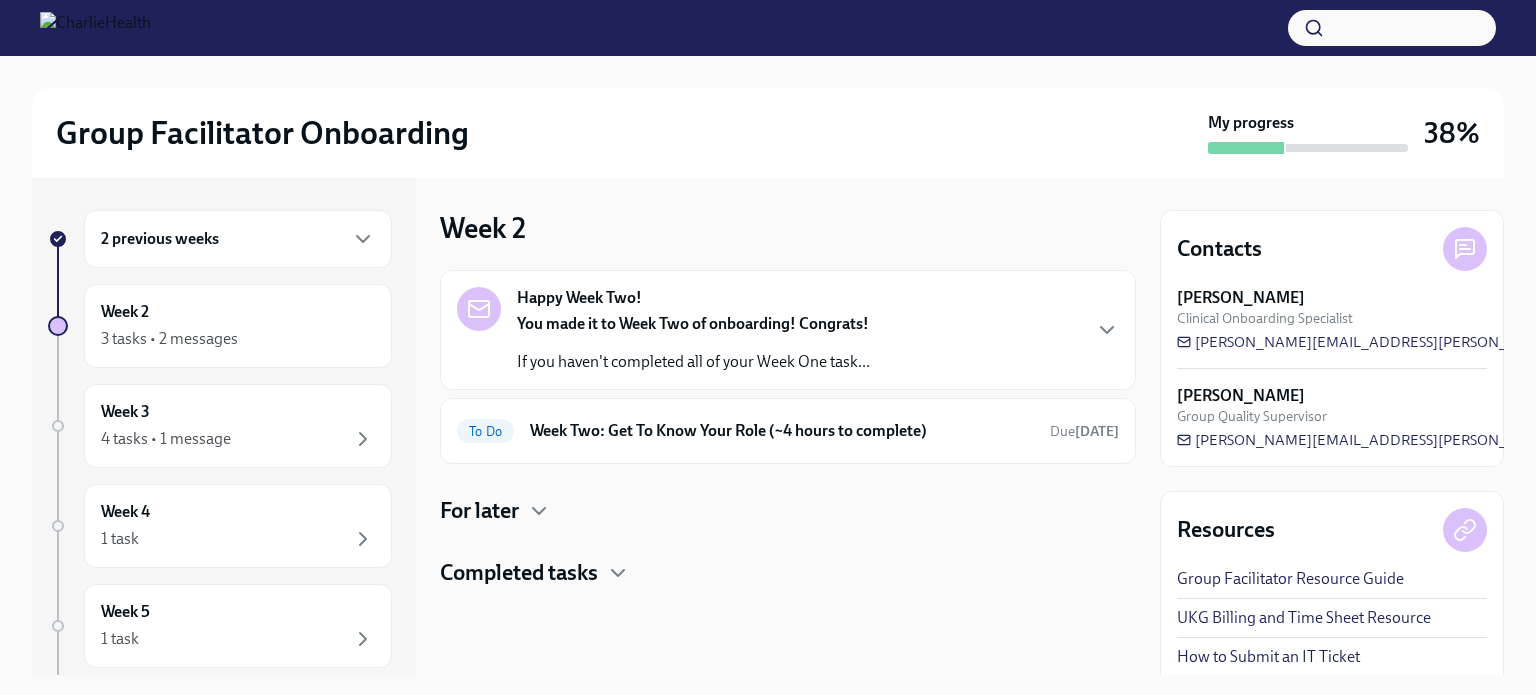 click on "For later" at bounding box center (479, 511) 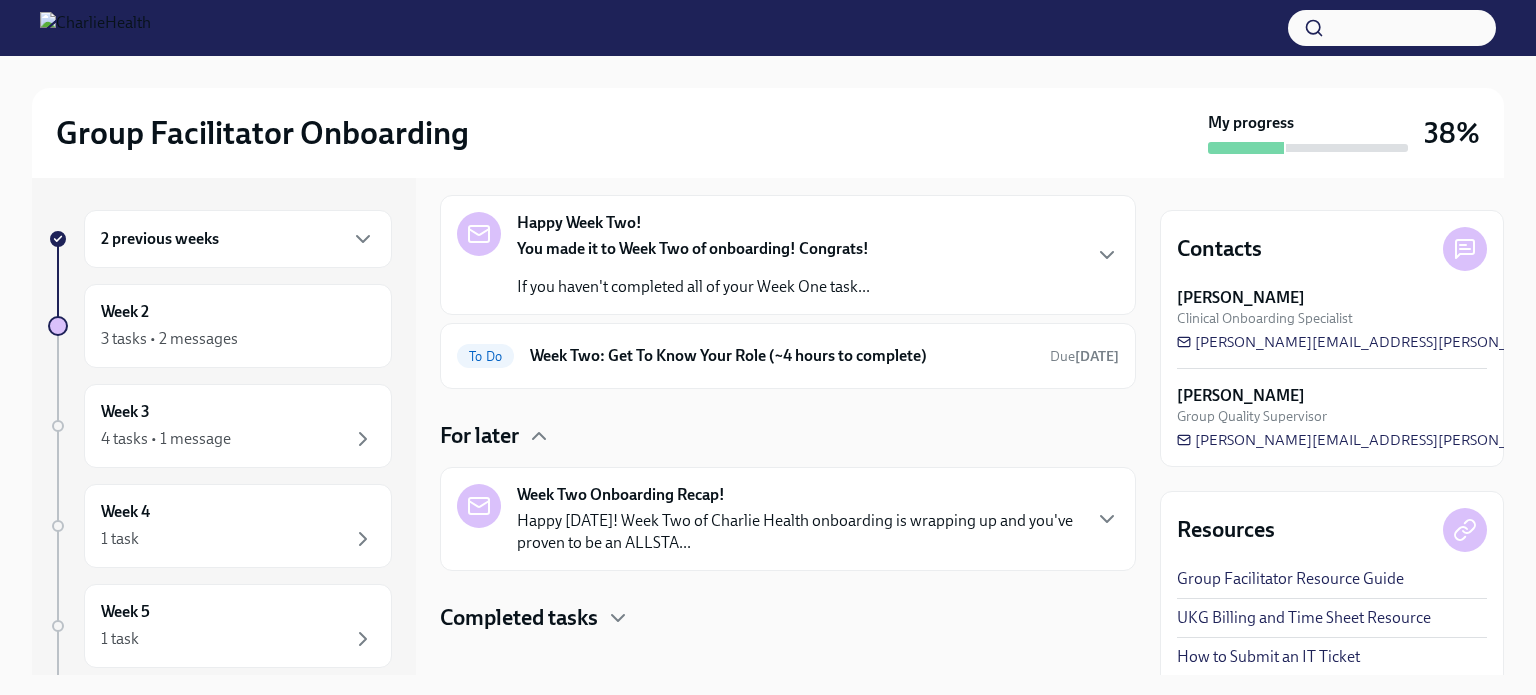 scroll, scrollTop: 95, scrollLeft: 0, axis: vertical 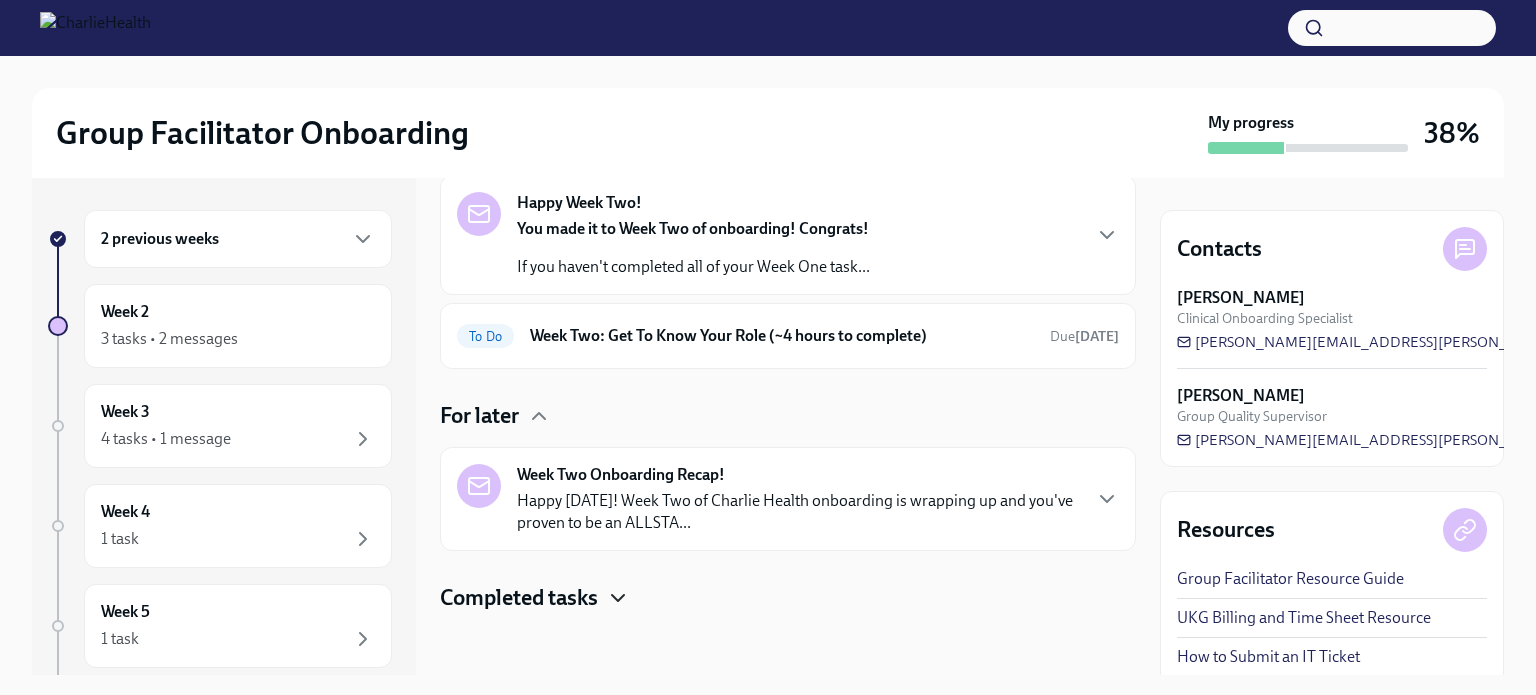 click 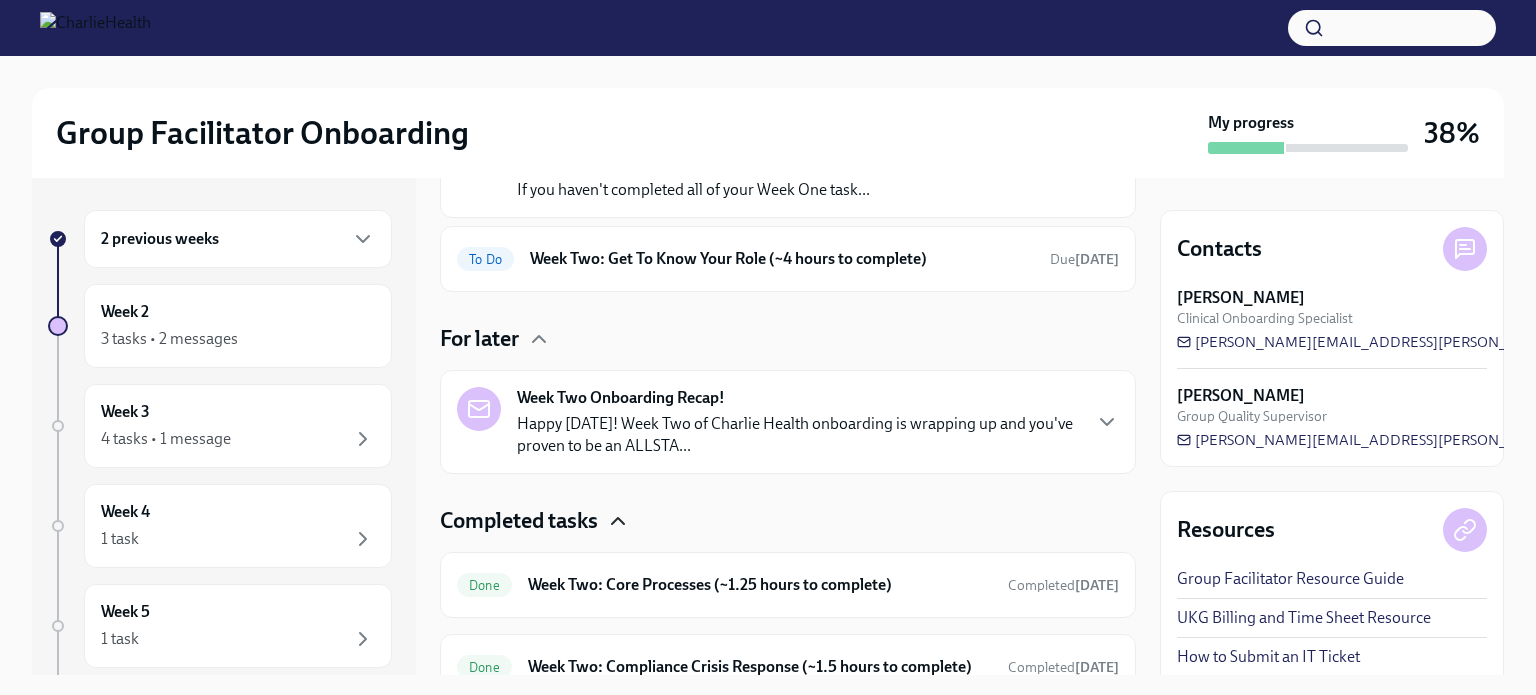 scroll, scrollTop: 258, scrollLeft: 0, axis: vertical 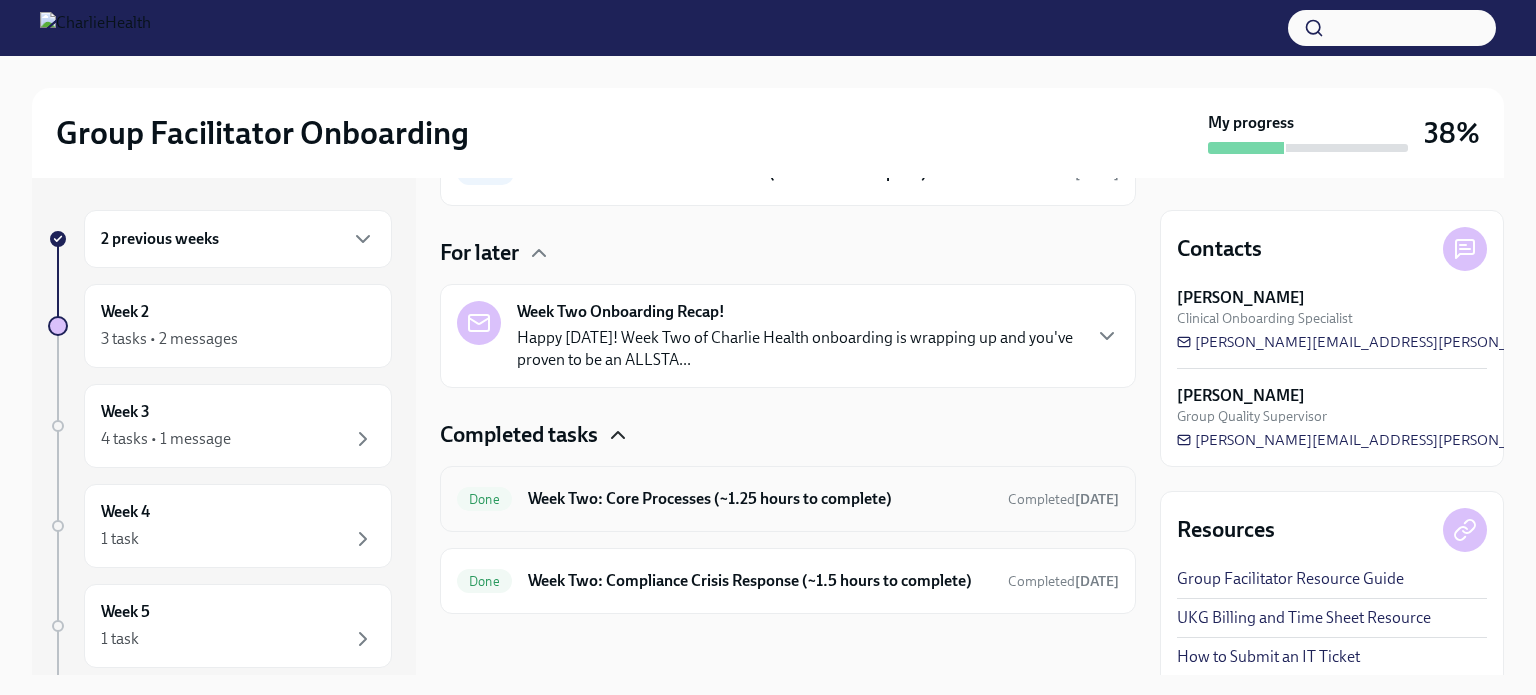 click on "Done Week Two: Core Processes (~1.25 hours to complete) Completed  [DATE]" at bounding box center (788, 499) 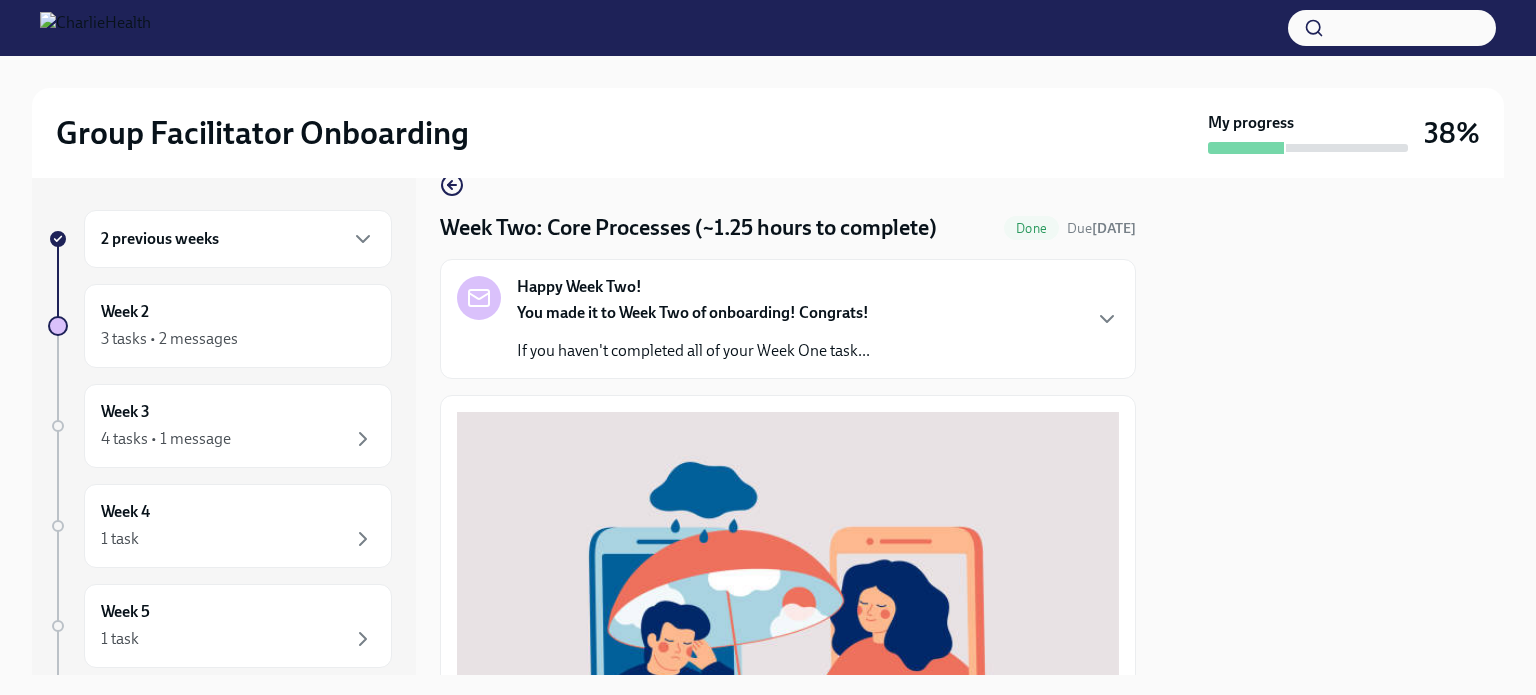 scroll, scrollTop: 0, scrollLeft: 0, axis: both 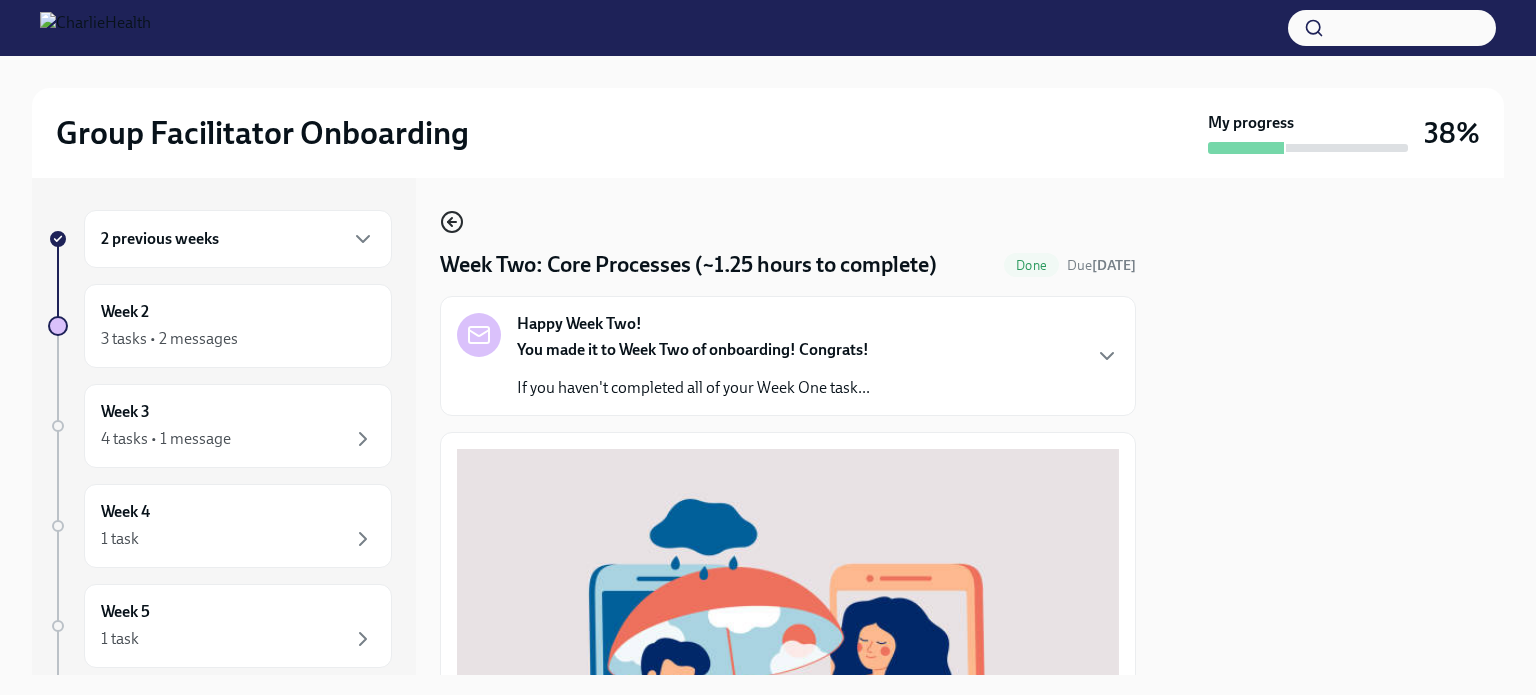 click 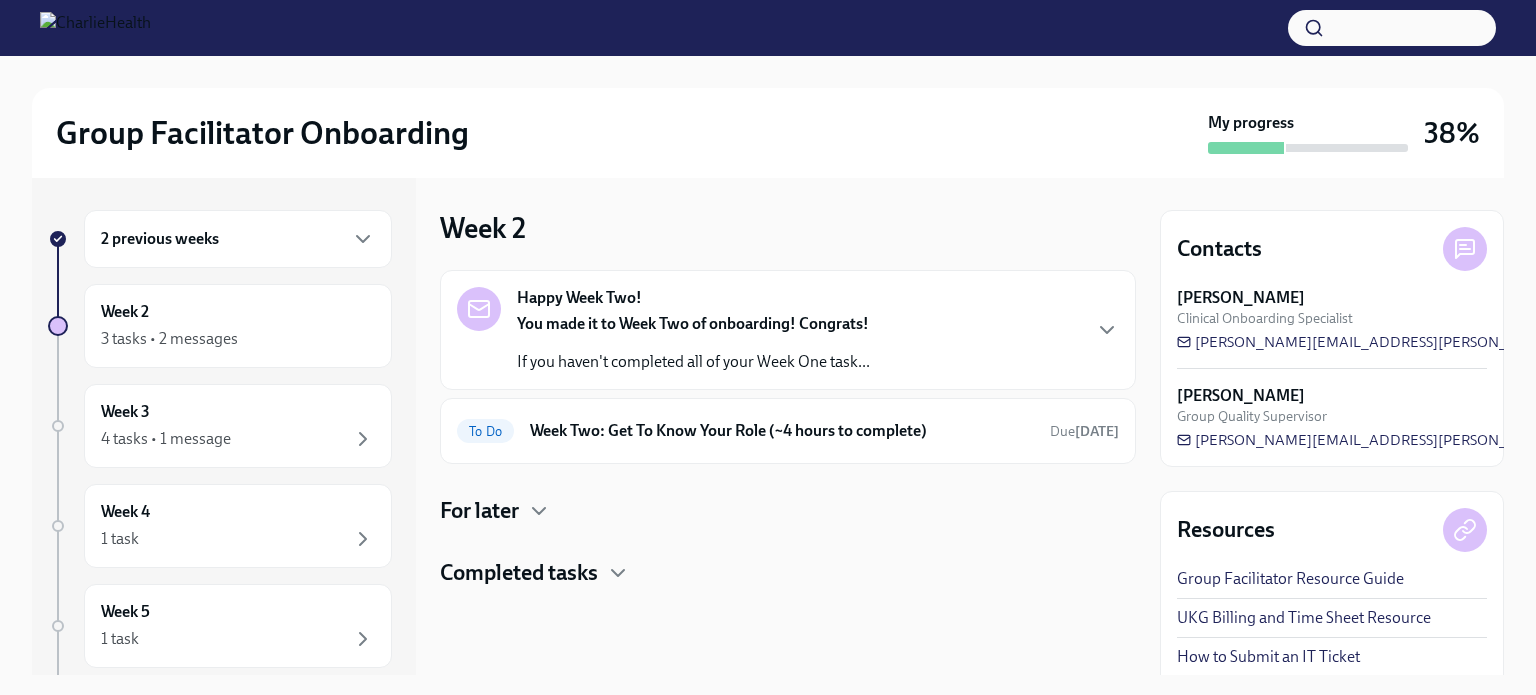 click on "Completed tasks" at bounding box center [519, 573] 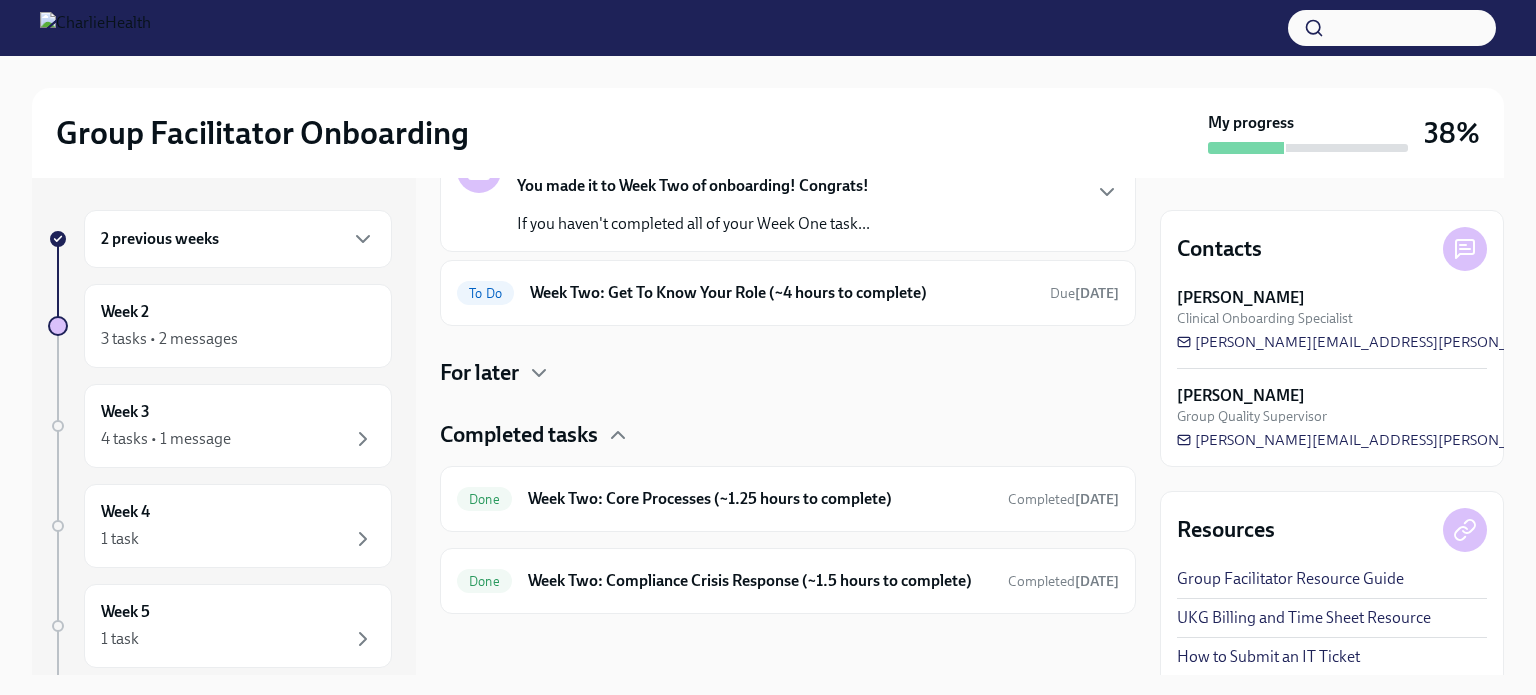 scroll, scrollTop: 139, scrollLeft: 0, axis: vertical 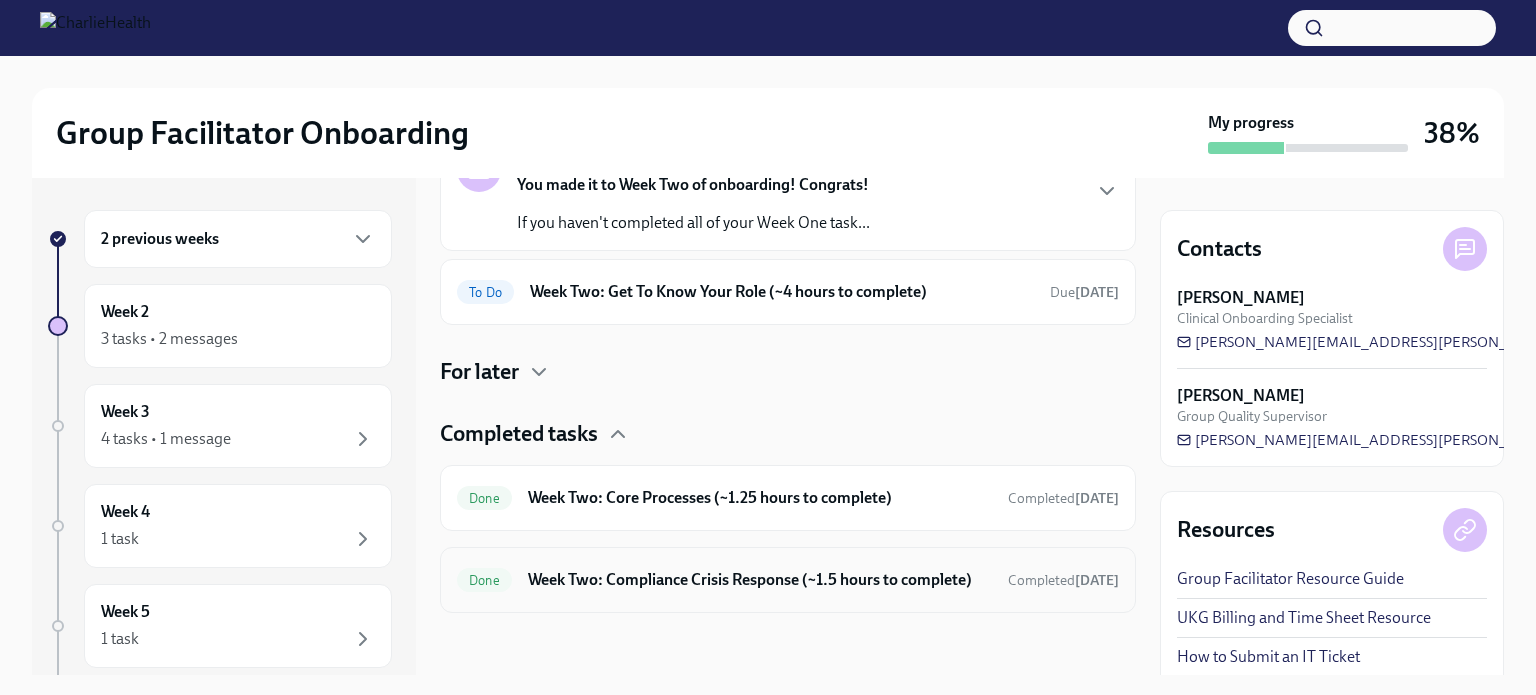 click on "Done Week Two: Compliance Crisis Response (~1.5 hours to complete) Completed  [DATE]" at bounding box center (788, 580) 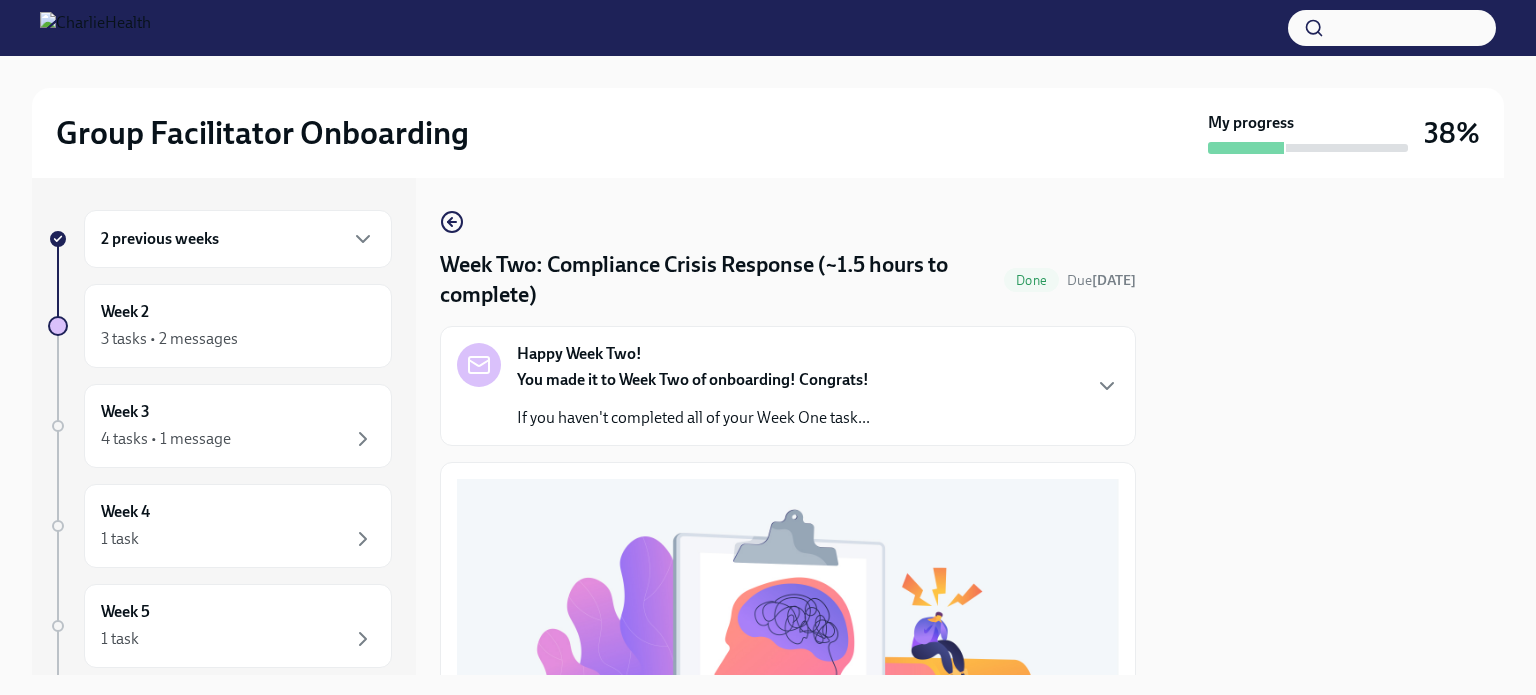 click on "Happy Week Two! You made it to Week Two of onboarding! Congrats!
If you haven't completed all of your Week One task..." at bounding box center (788, 386) 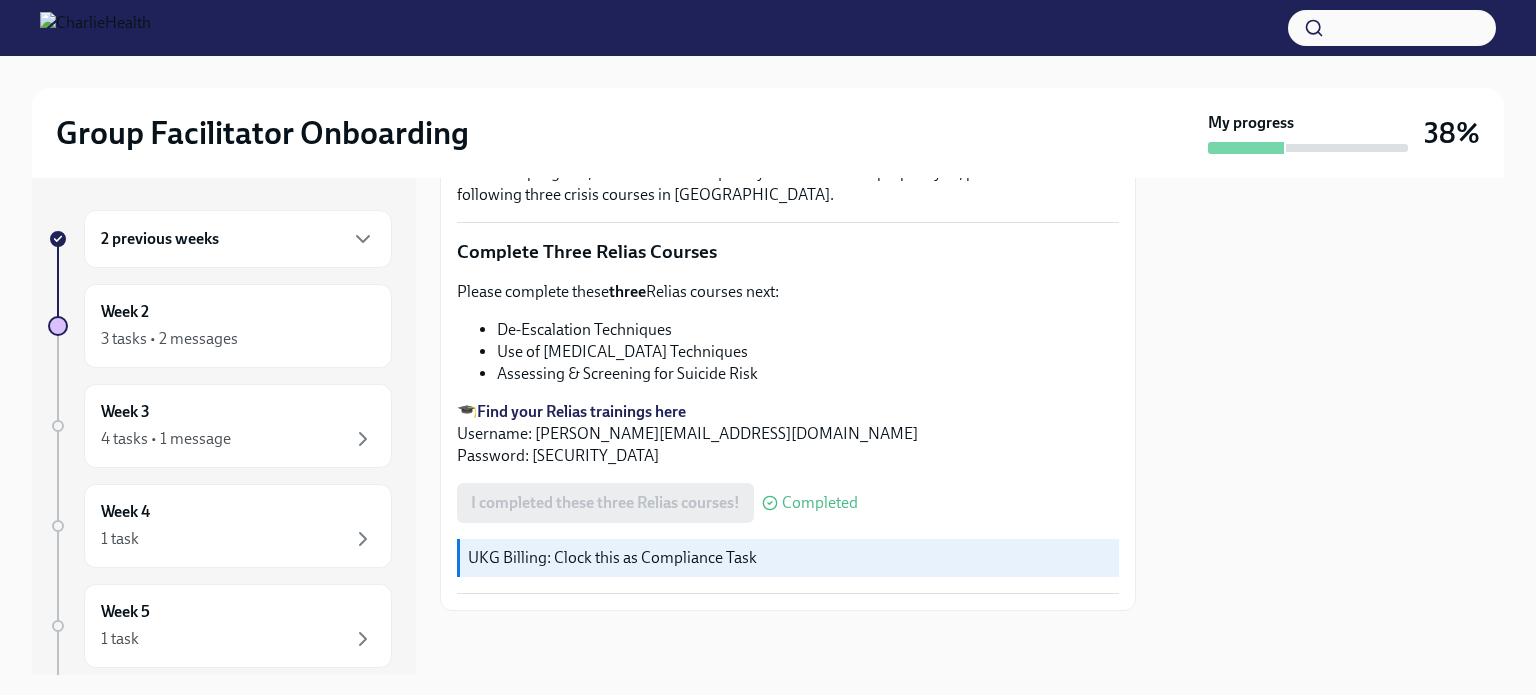scroll, scrollTop: 1376, scrollLeft: 0, axis: vertical 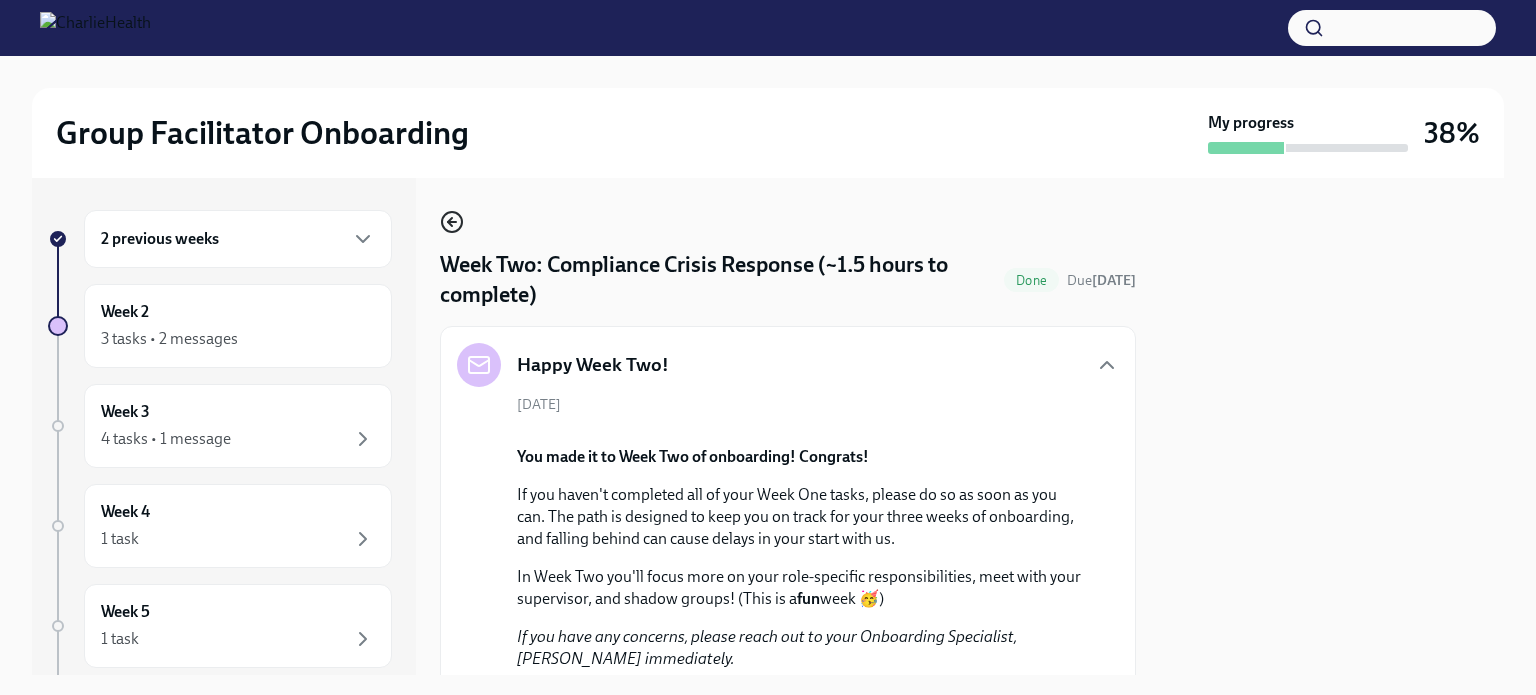 click 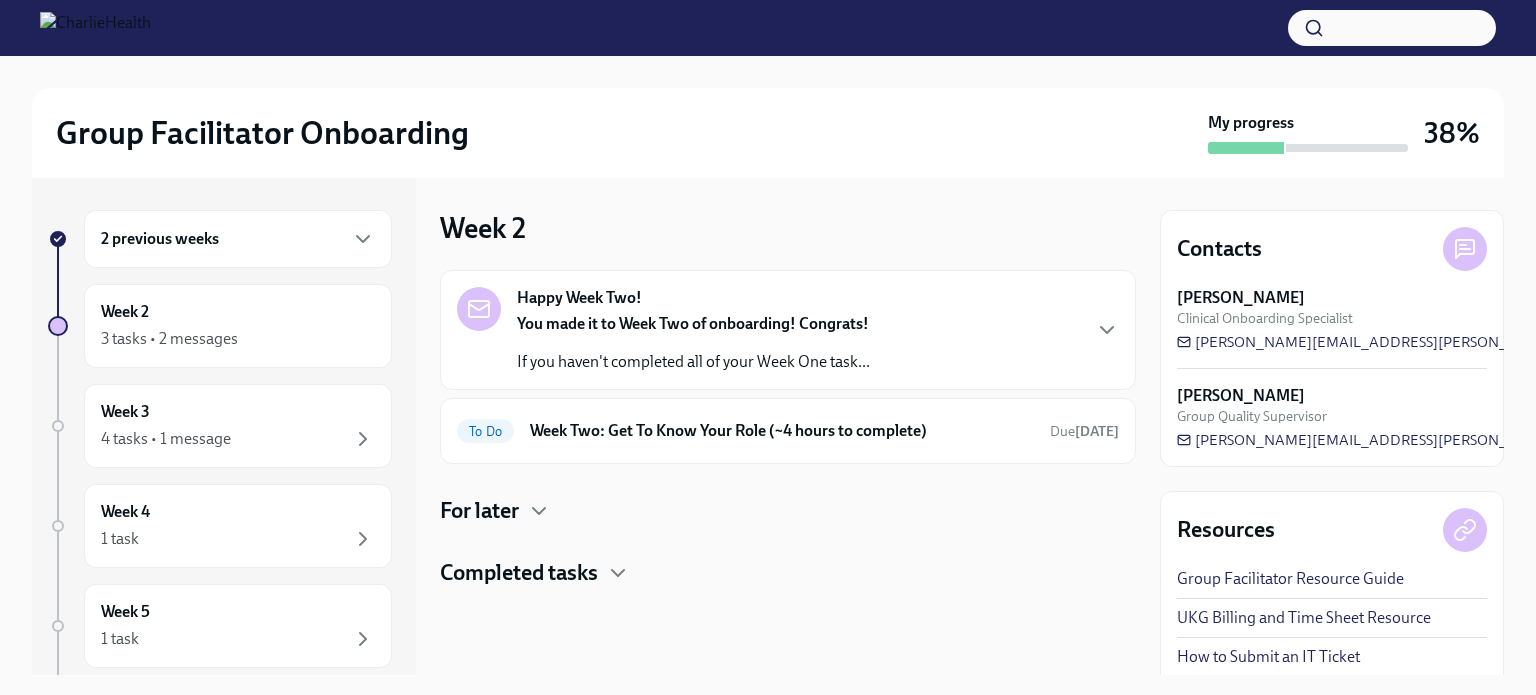 click on "If you haven't completed all of your Week One task..." at bounding box center [693, 362] 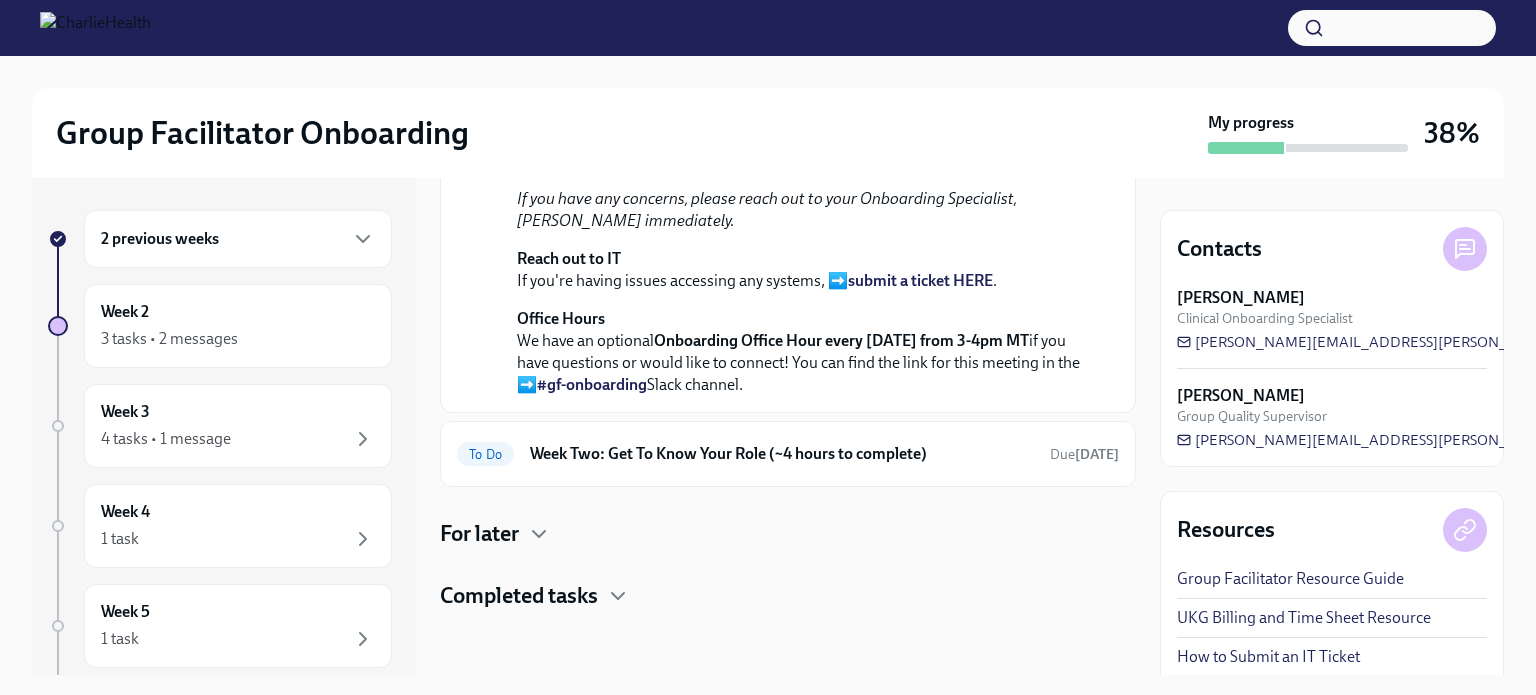 scroll, scrollTop: 631, scrollLeft: 0, axis: vertical 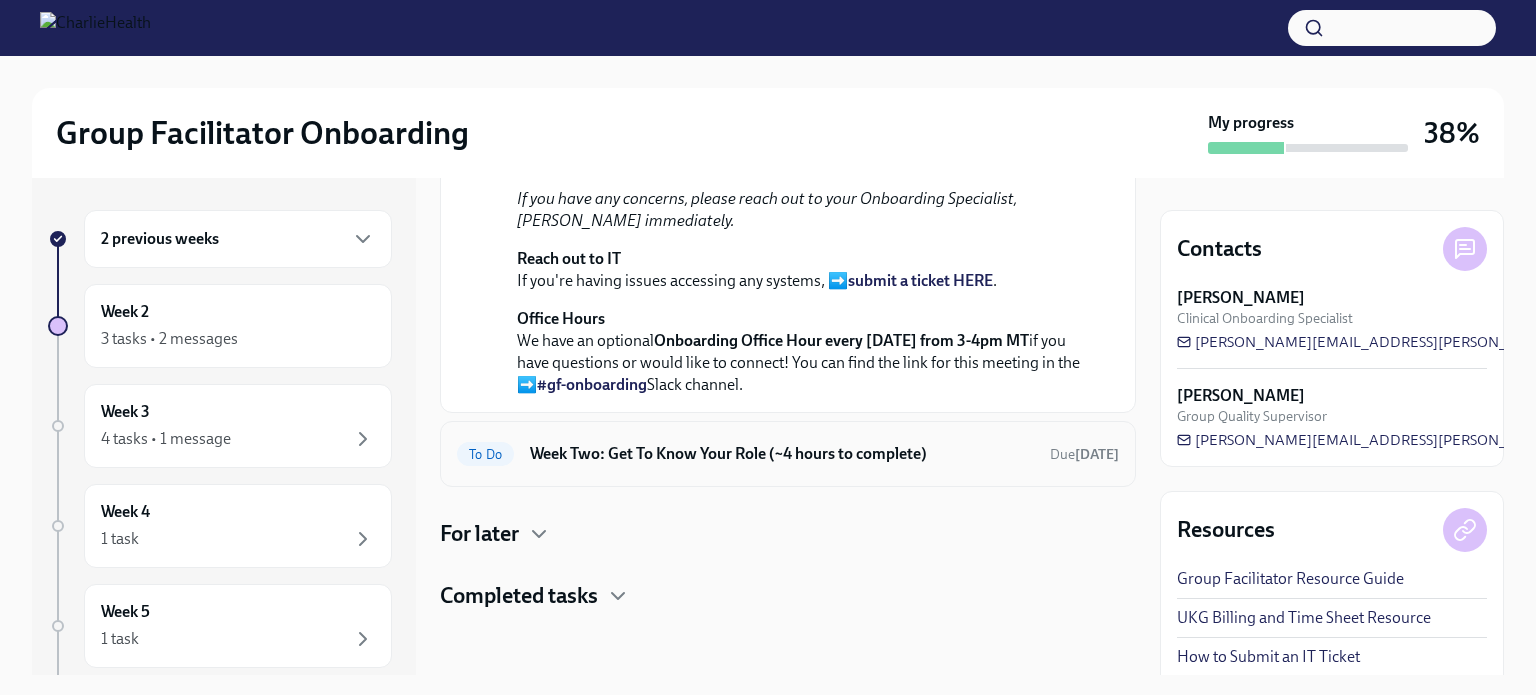 click on "Week Two: Get To Know Your Role (~4 hours to complete)" at bounding box center [782, 454] 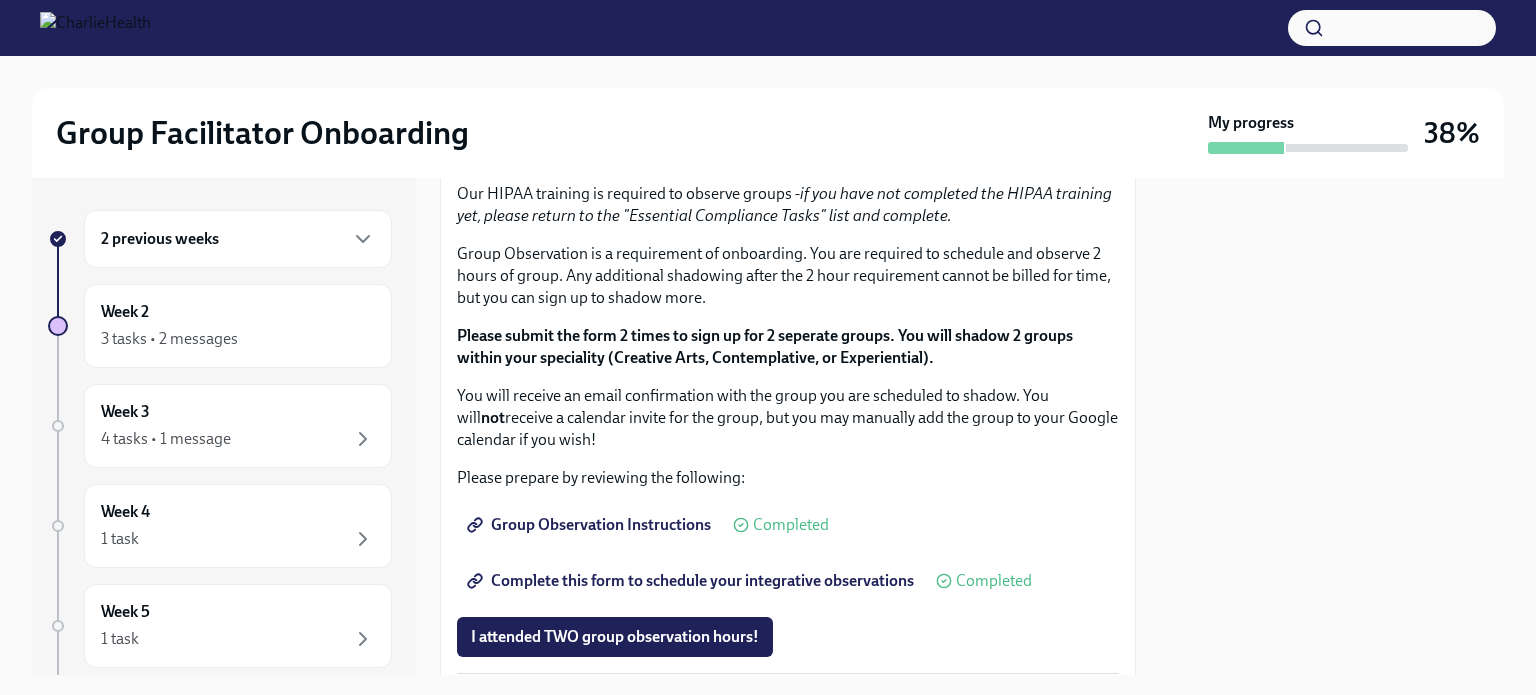 scroll, scrollTop: 1094, scrollLeft: 0, axis: vertical 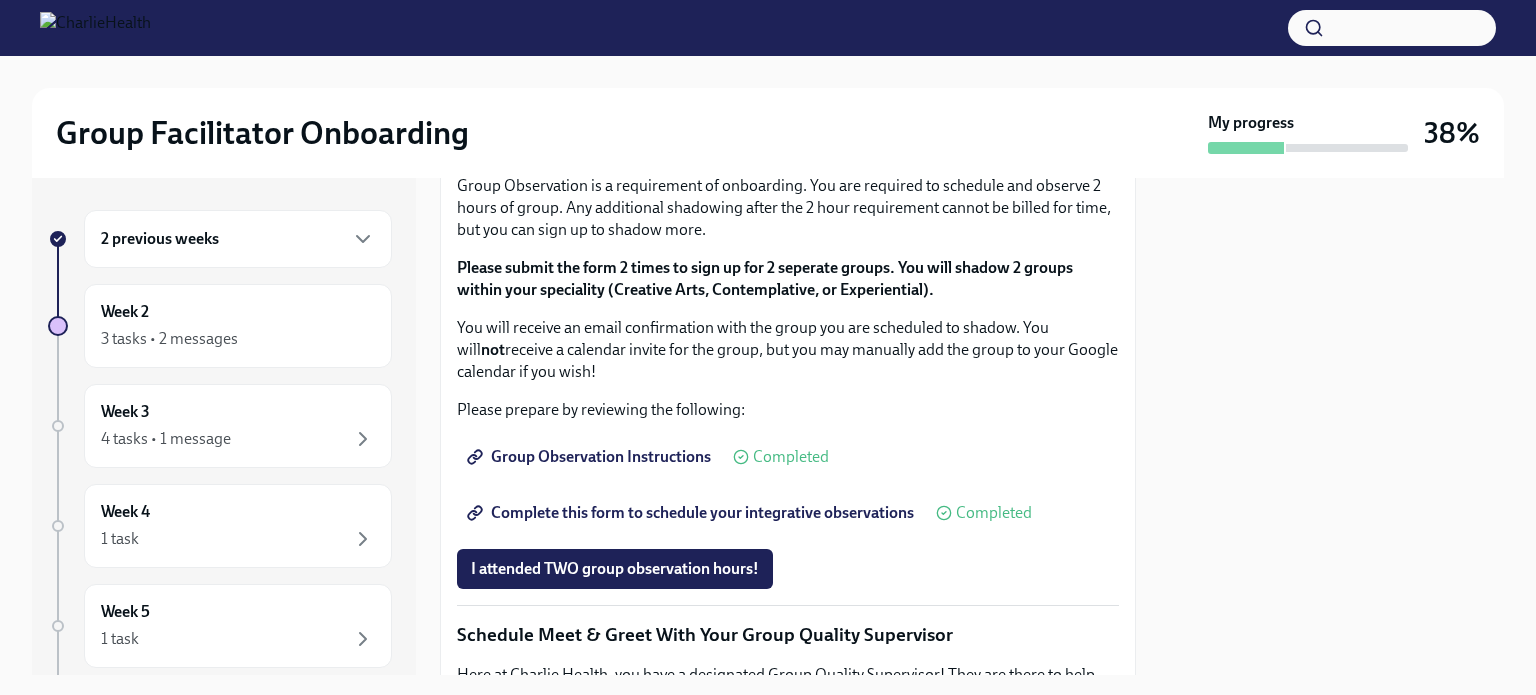 click on "Click here to access your Docebo!" at bounding box center [591, -66] 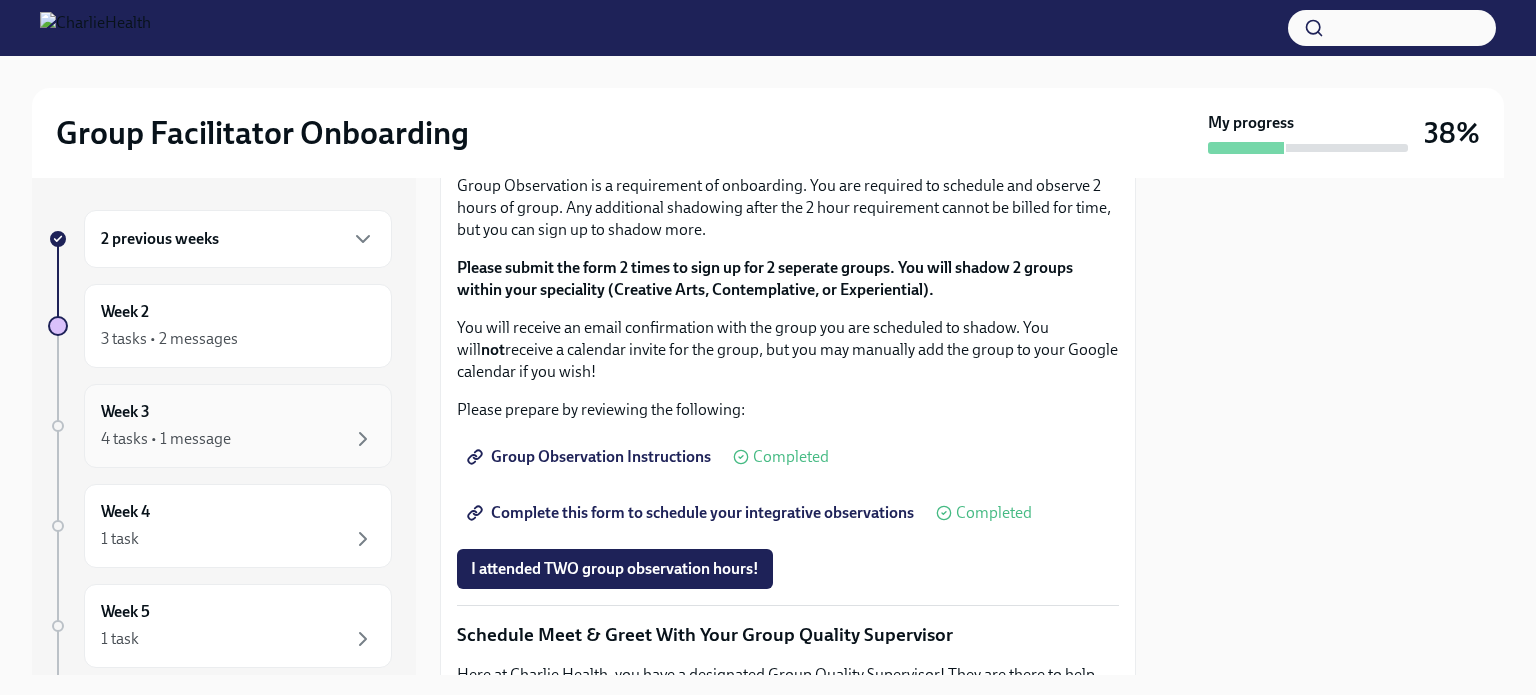 click on "4 tasks • 1 message" at bounding box center (166, 439) 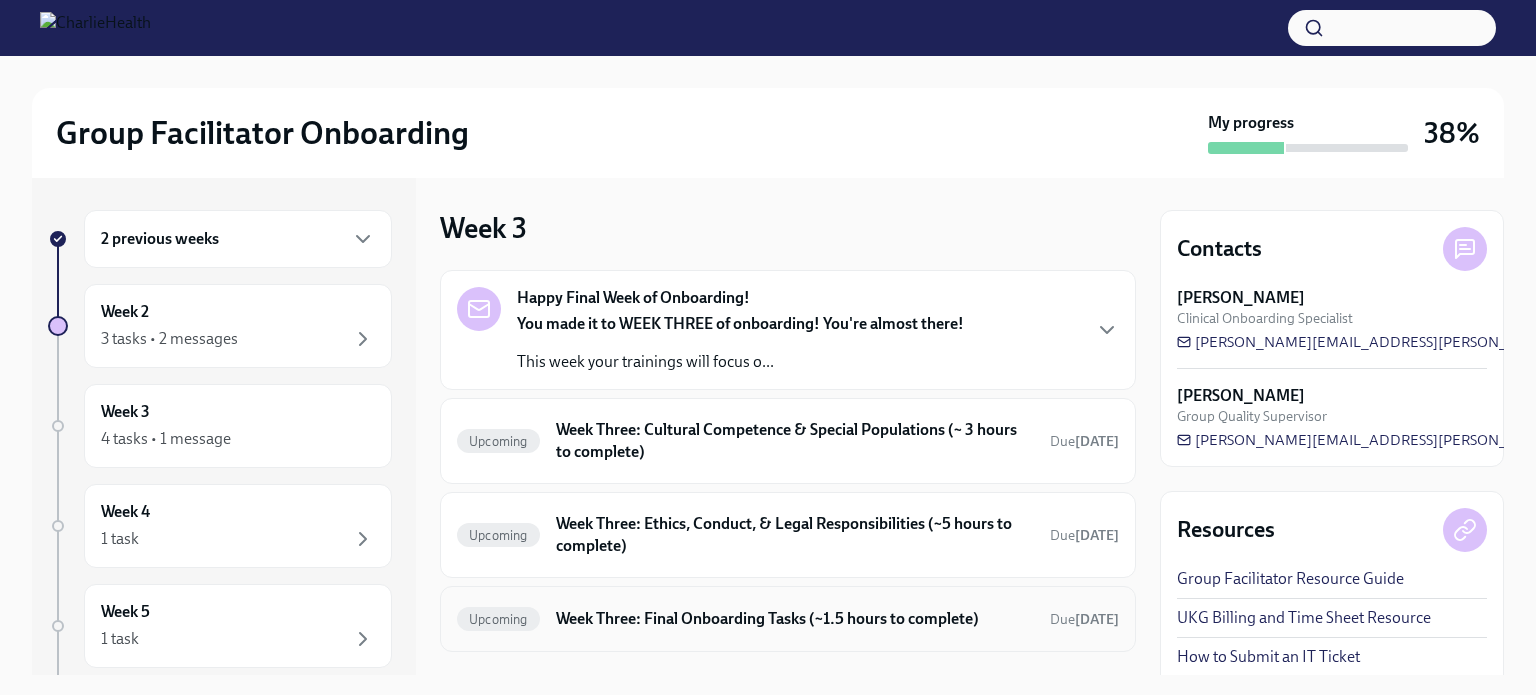 click on "Upcoming Week Three: Final Onboarding Tasks (~1.5 hours to complete) Due  [DATE]" at bounding box center [788, 619] 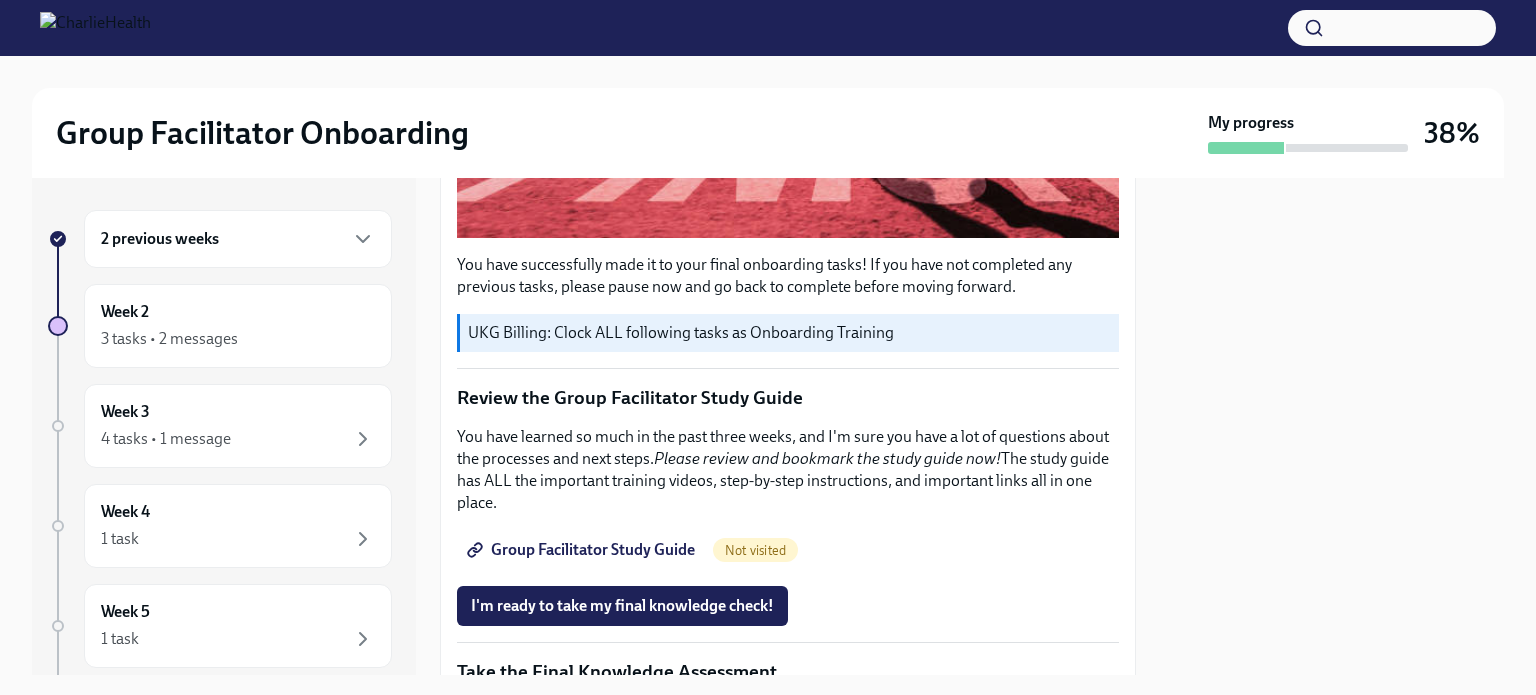 scroll, scrollTop: 0, scrollLeft: 0, axis: both 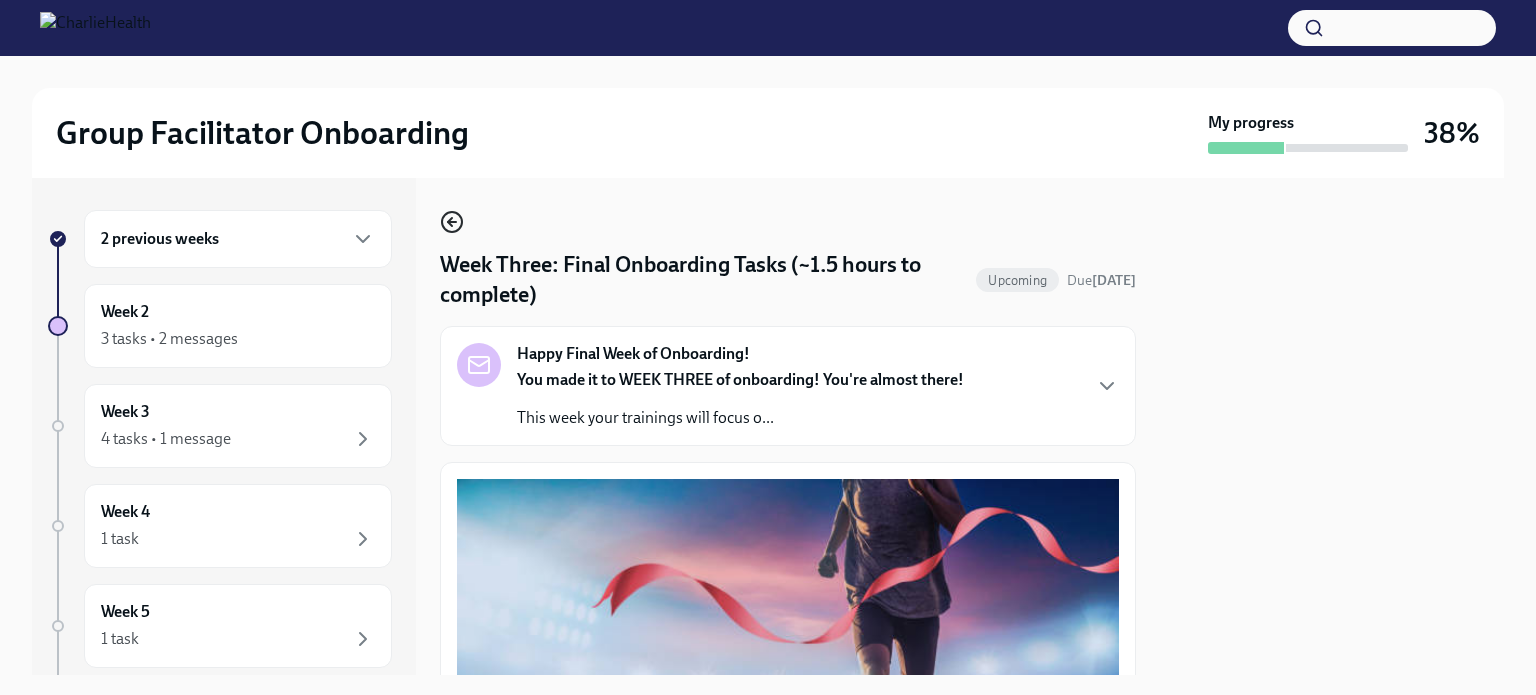 click 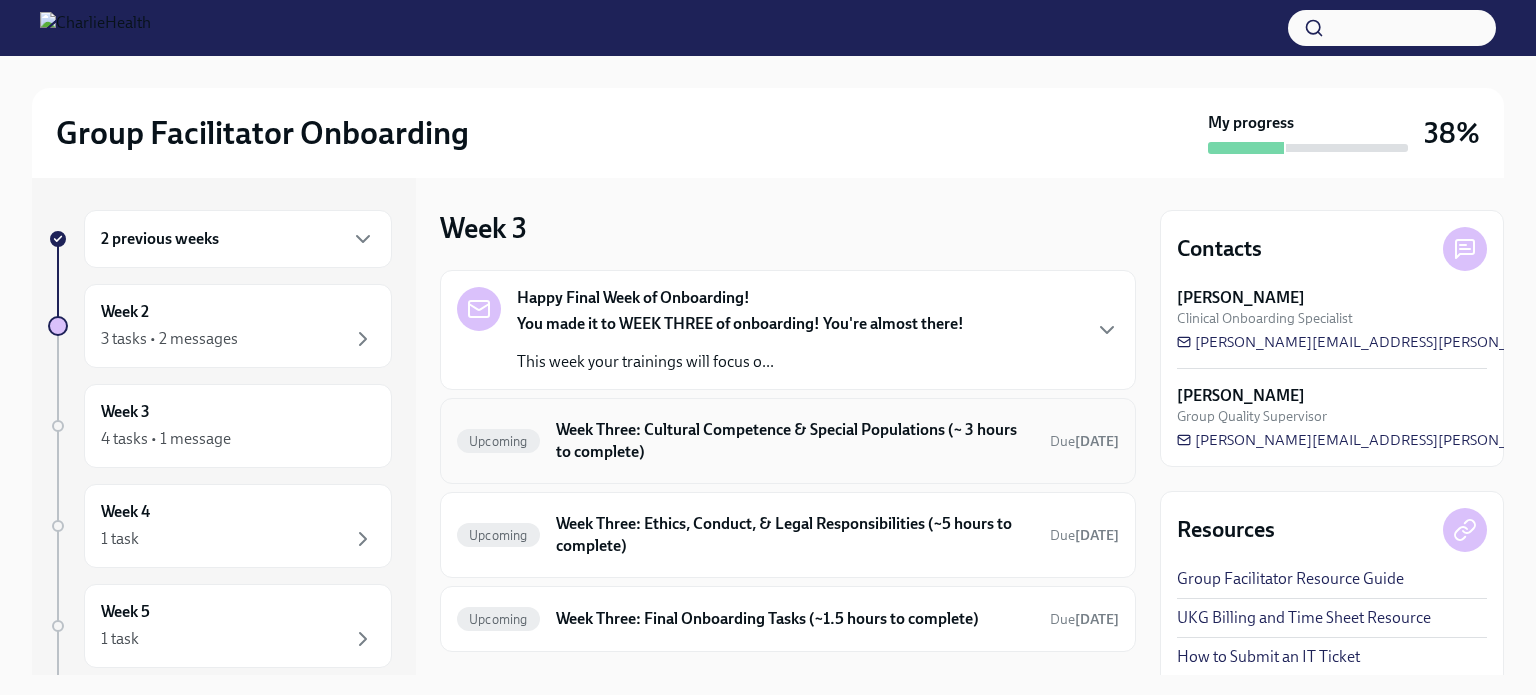 click on "Week Three: Cultural Competence & Special Populations (~ 3 hours to complete)" at bounding box center (795, 441) 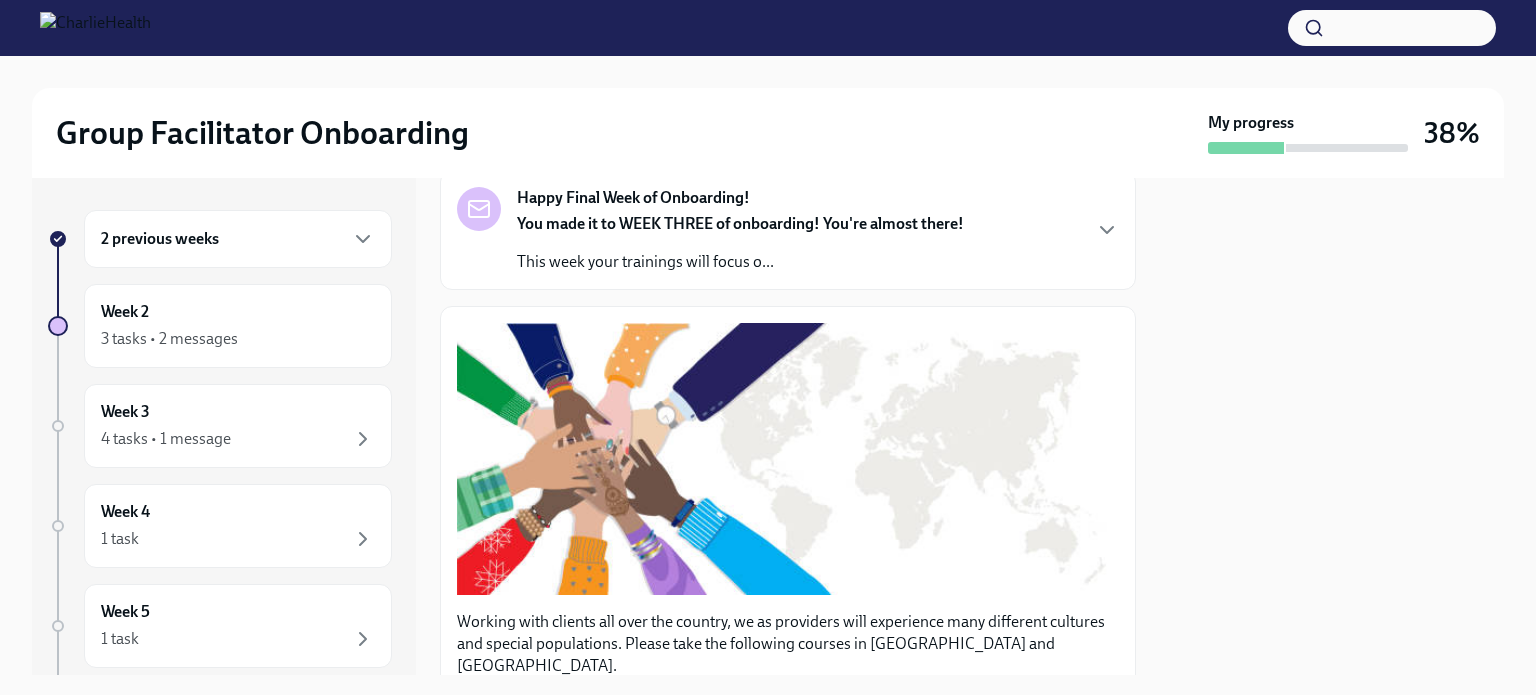 scroll, scrollTop: 136, scrollLeft: 0, axis: vertical 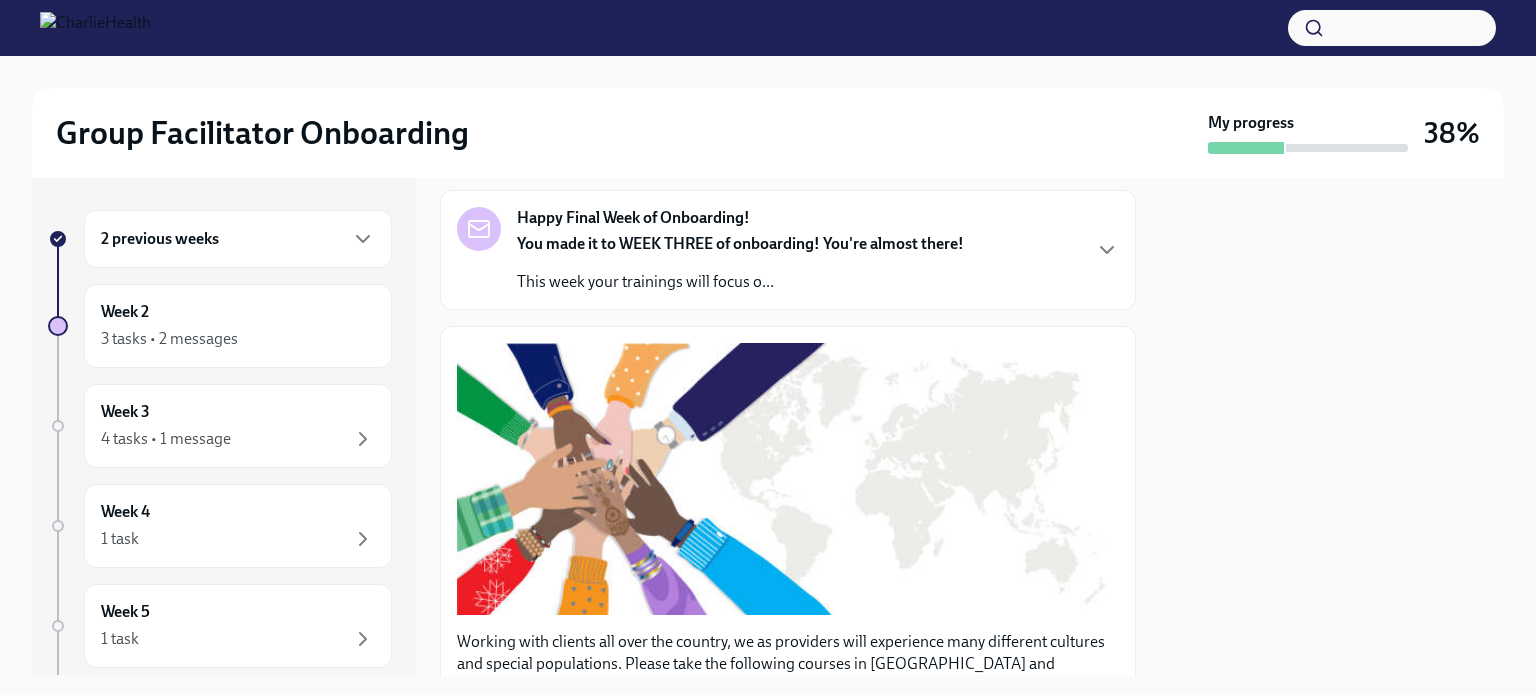 click on "Happy Final Week of Onboarding! You made it to WEEK THREE of onboarding! You're almost there!
This week your trainings will focus o..." at bounding box center [788, 250] 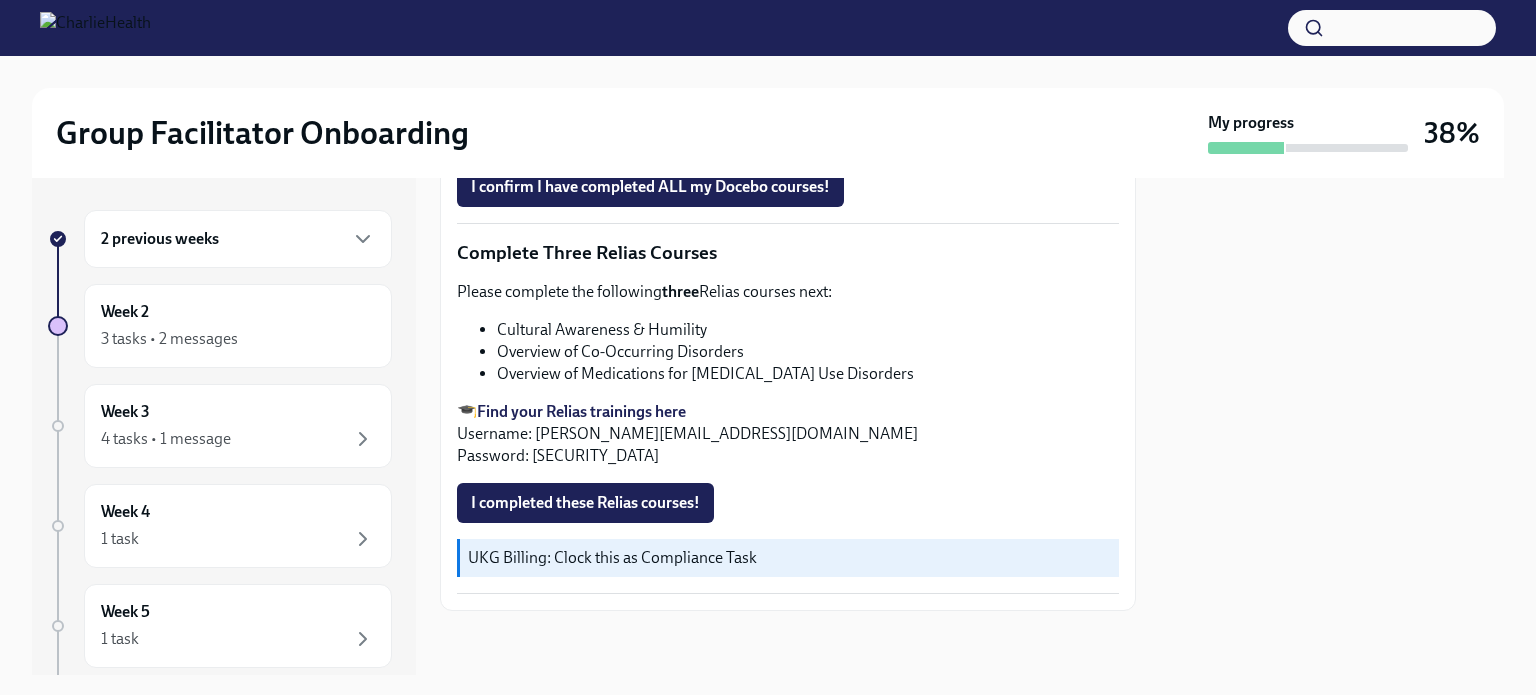 scroll, scrollTop: 2274, scrollLeft: 0, axis: vertical 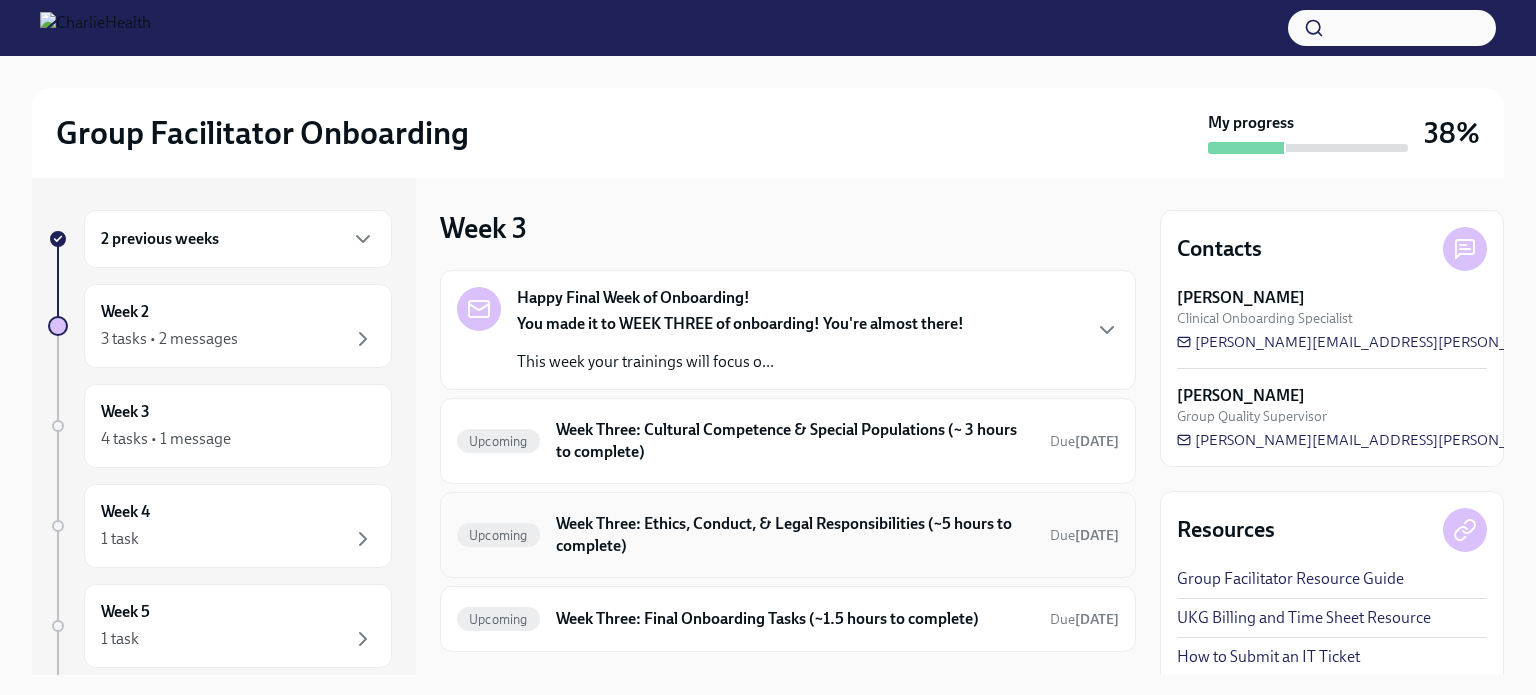 click on "Week Three: Ethics, Conduct, & Legal Responsibilities (~5 hours to complete)" at bounding box center [795, 535] 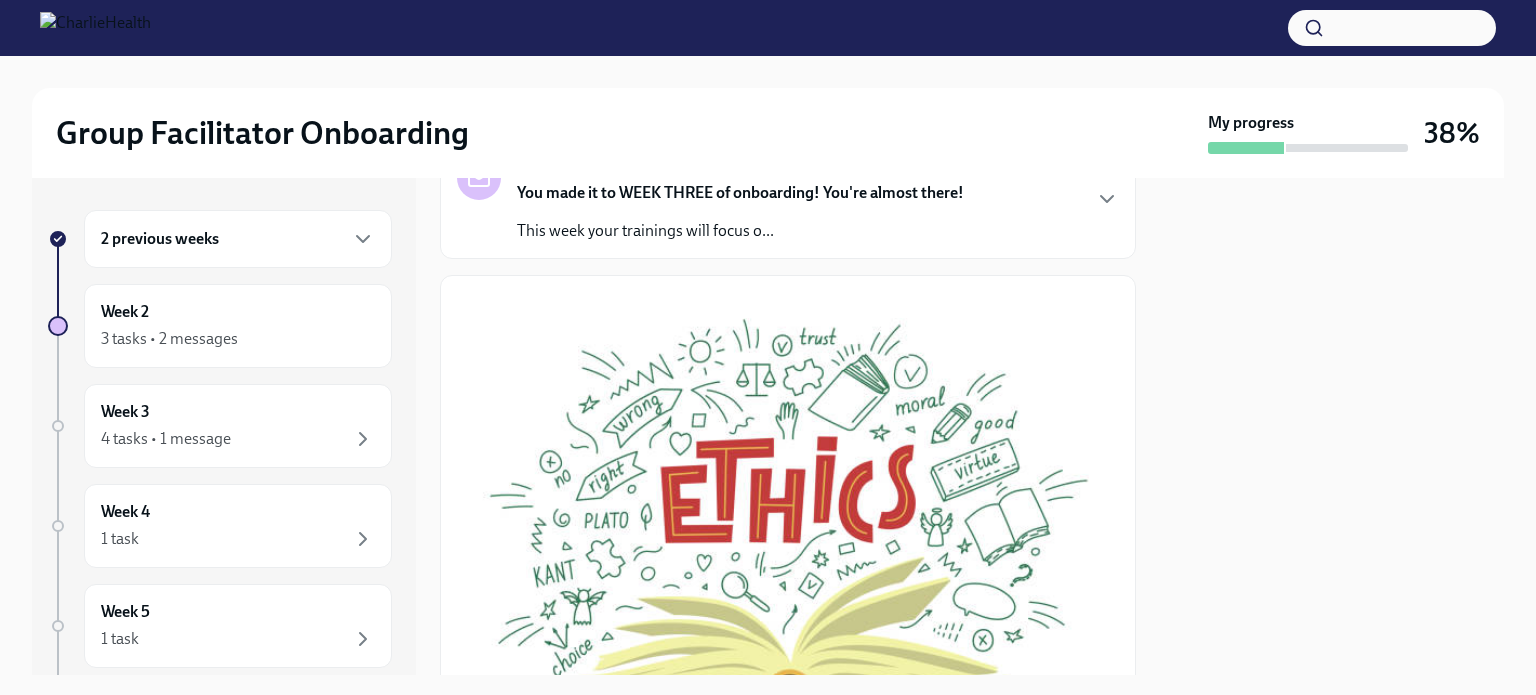 scroll, scrollTop: 0, scrollLeft: 0, axis: both 